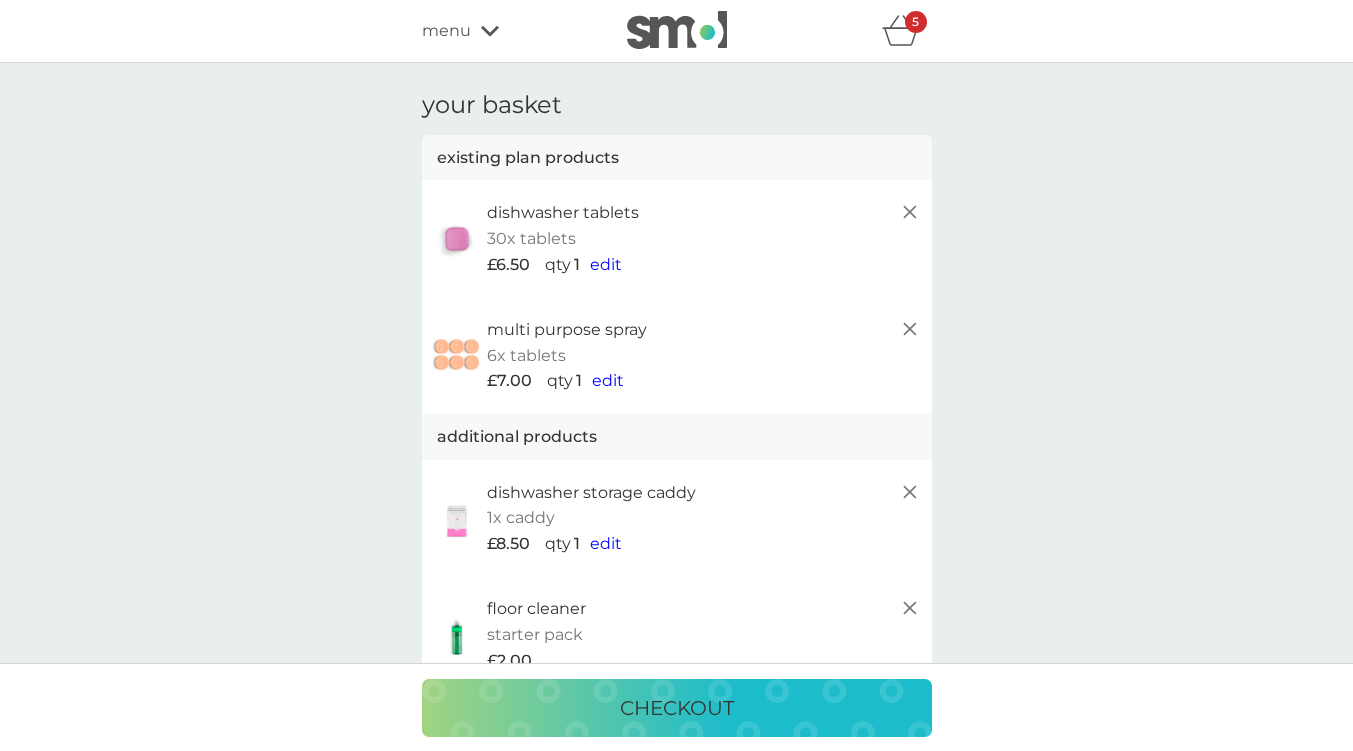 scroll, scrollTop: 809, scrollLeft: 0, axis: vertical 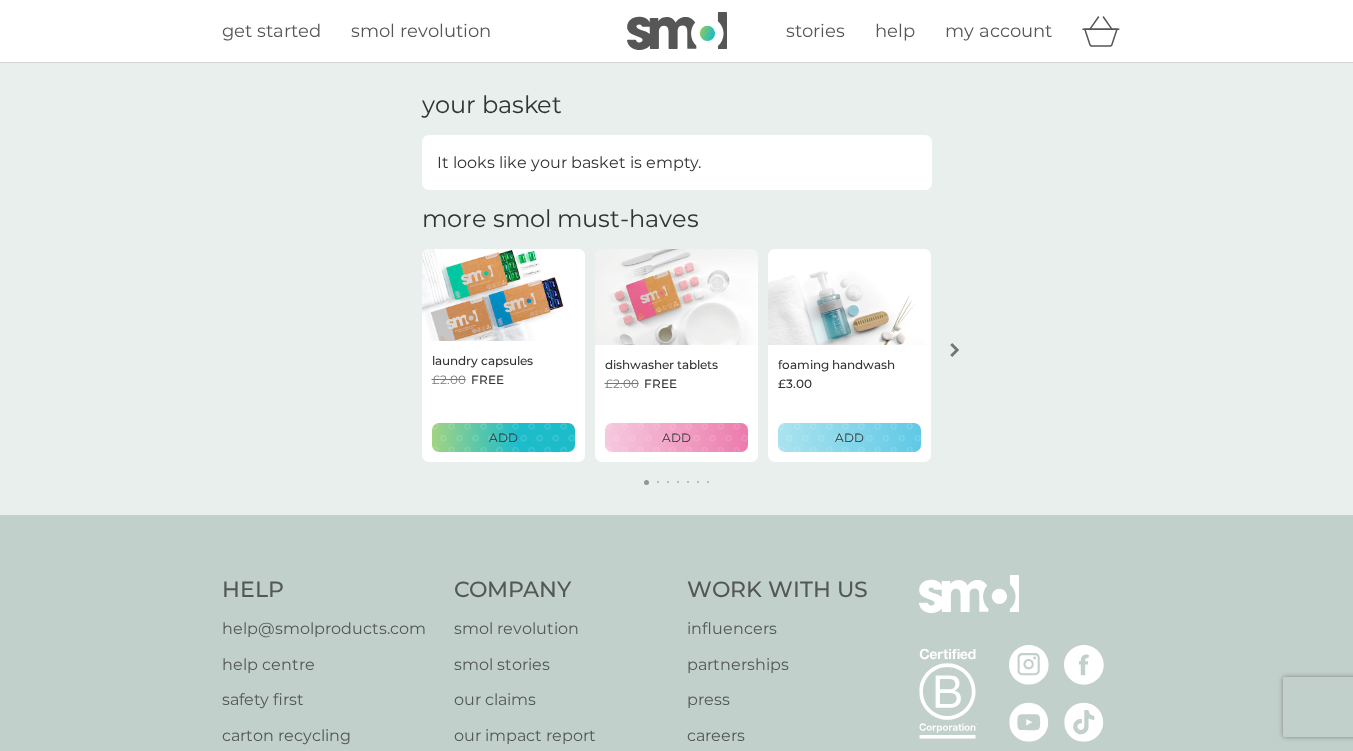 click on "my account" at bounding box center (998, 31) 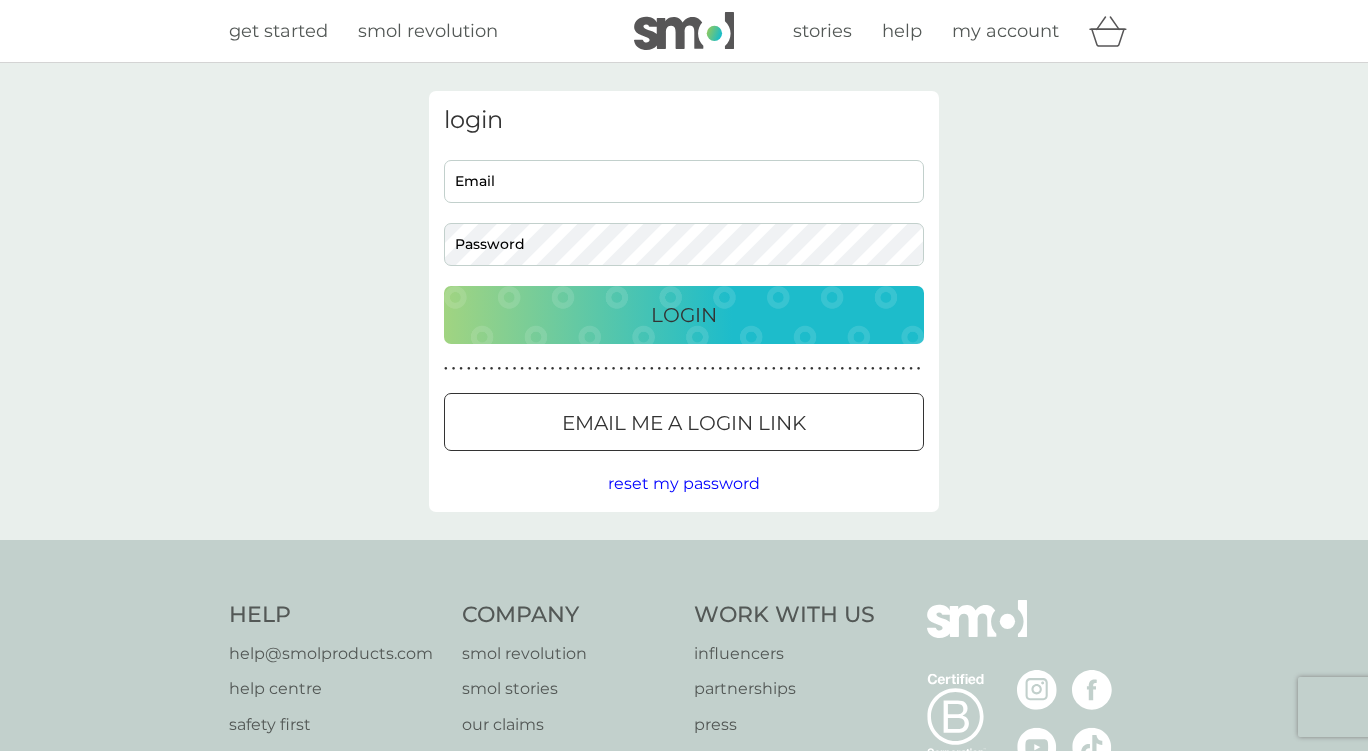 type on "subgul@hotmail.com" 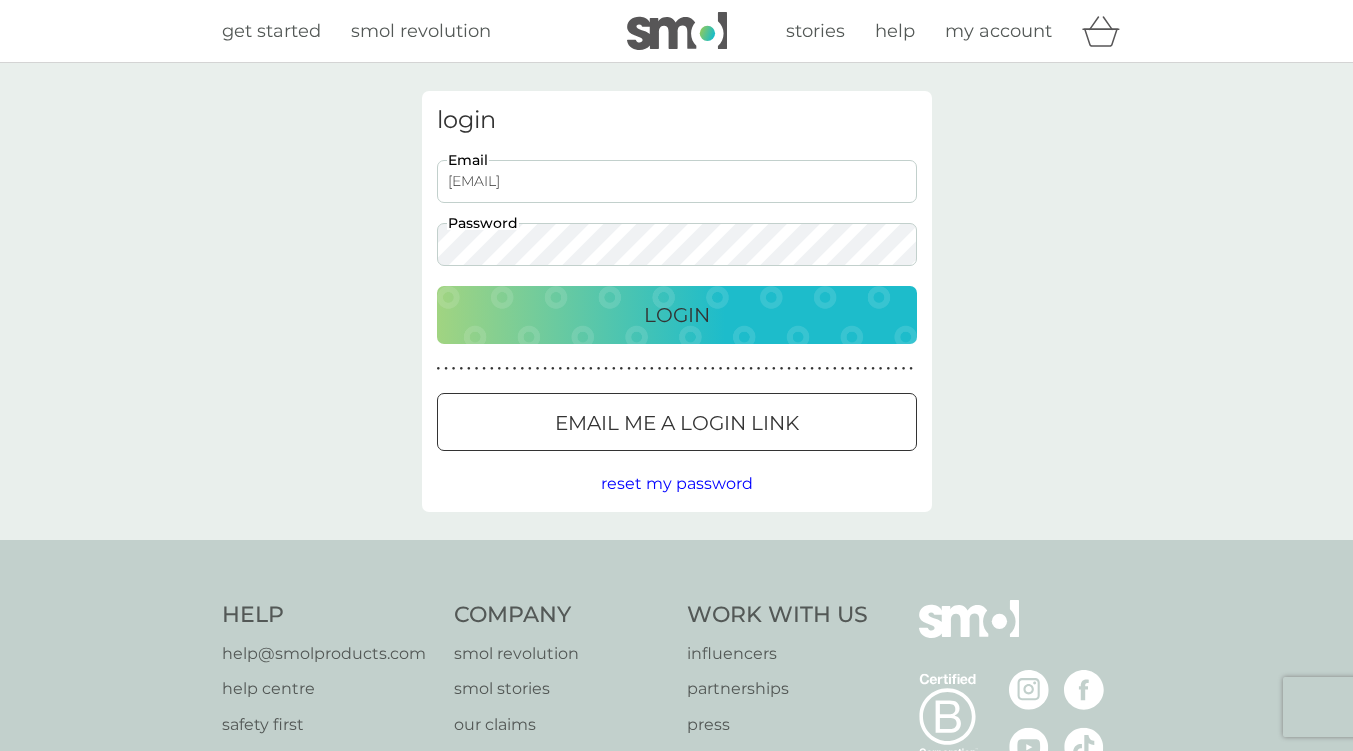 click on "Login" at bounding box center [677, 315] 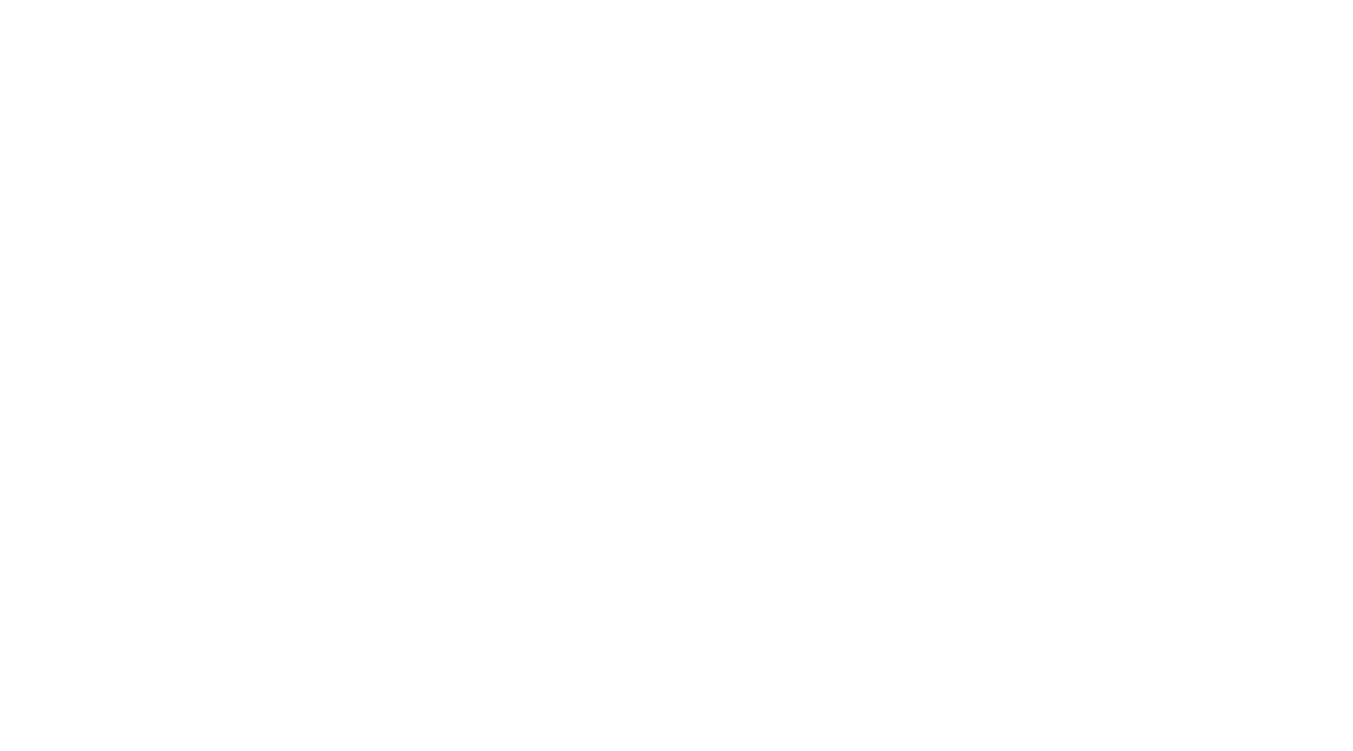 scroll, scrollTop: 0, scrollLeft: 0, axis: both 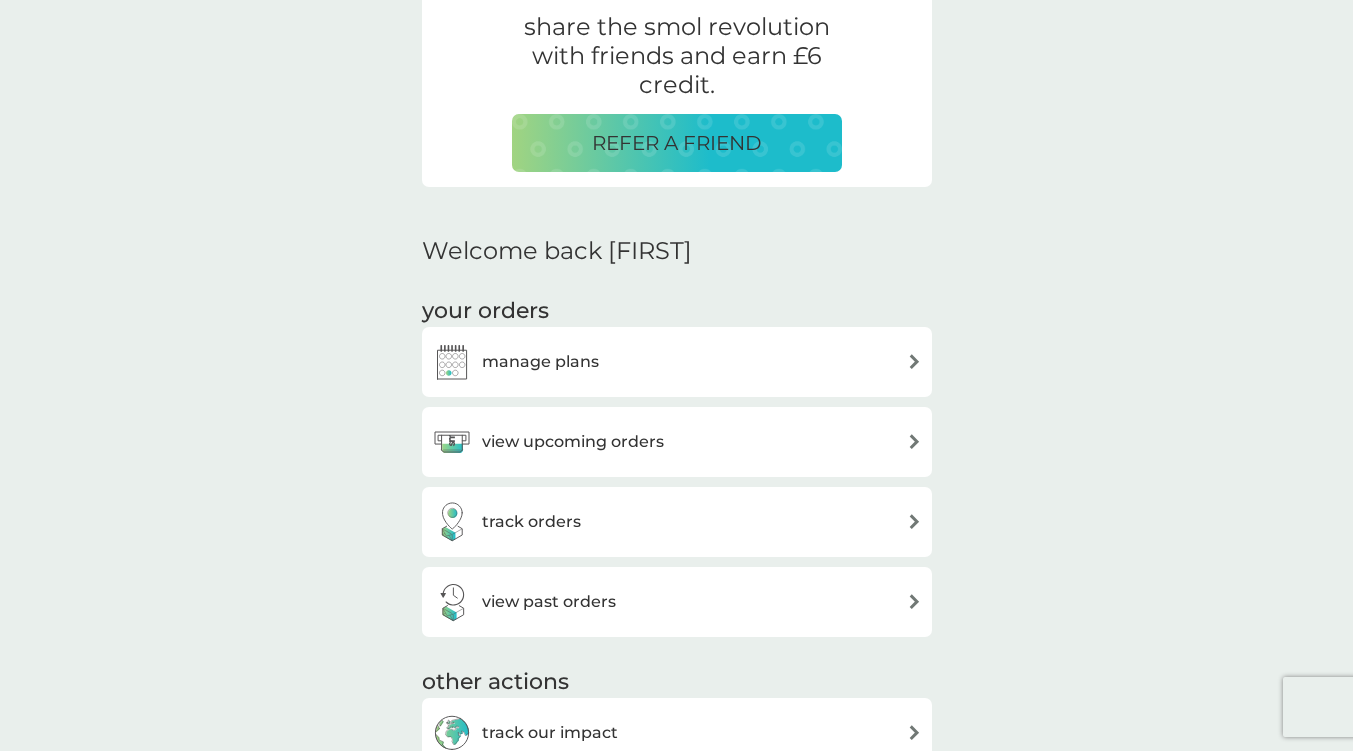 click on "manage plans" at bounding box center [677, 362] 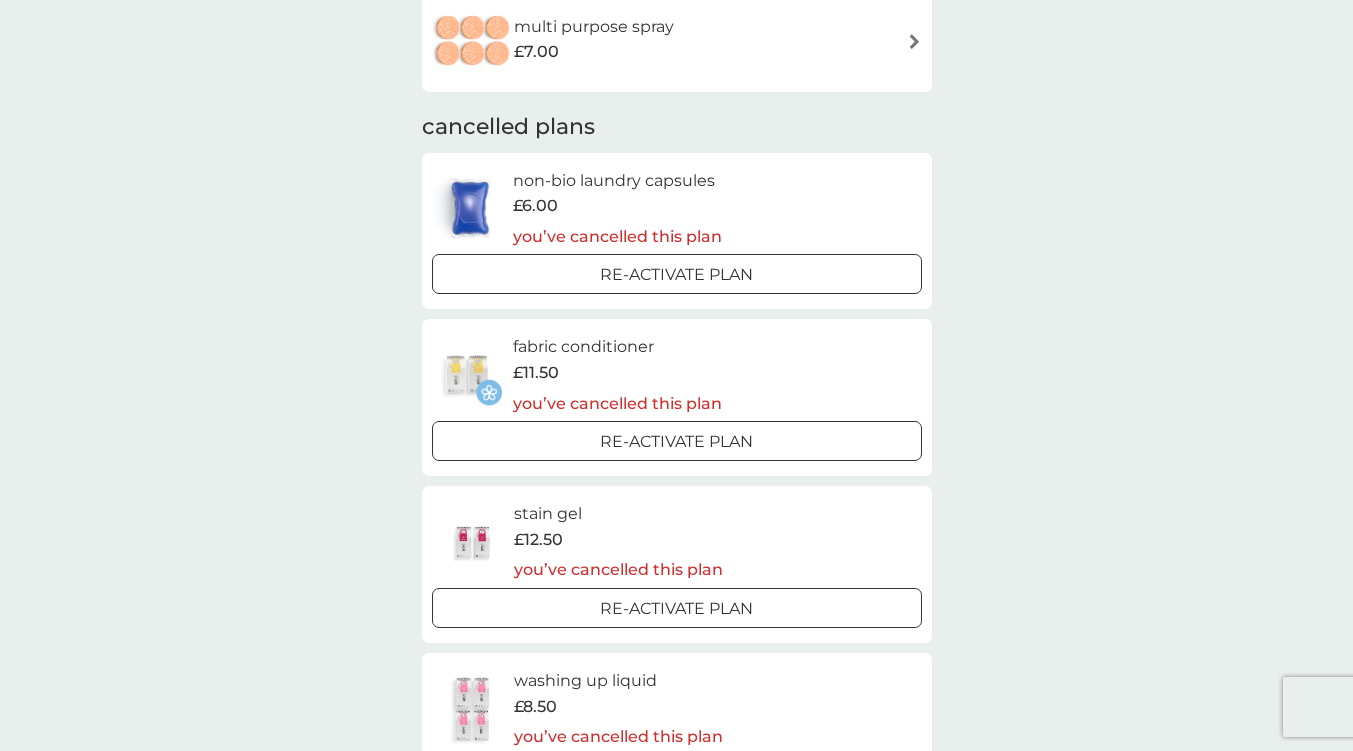 scroll, scrollTop: 0, scrollLeft: 0, axis: both 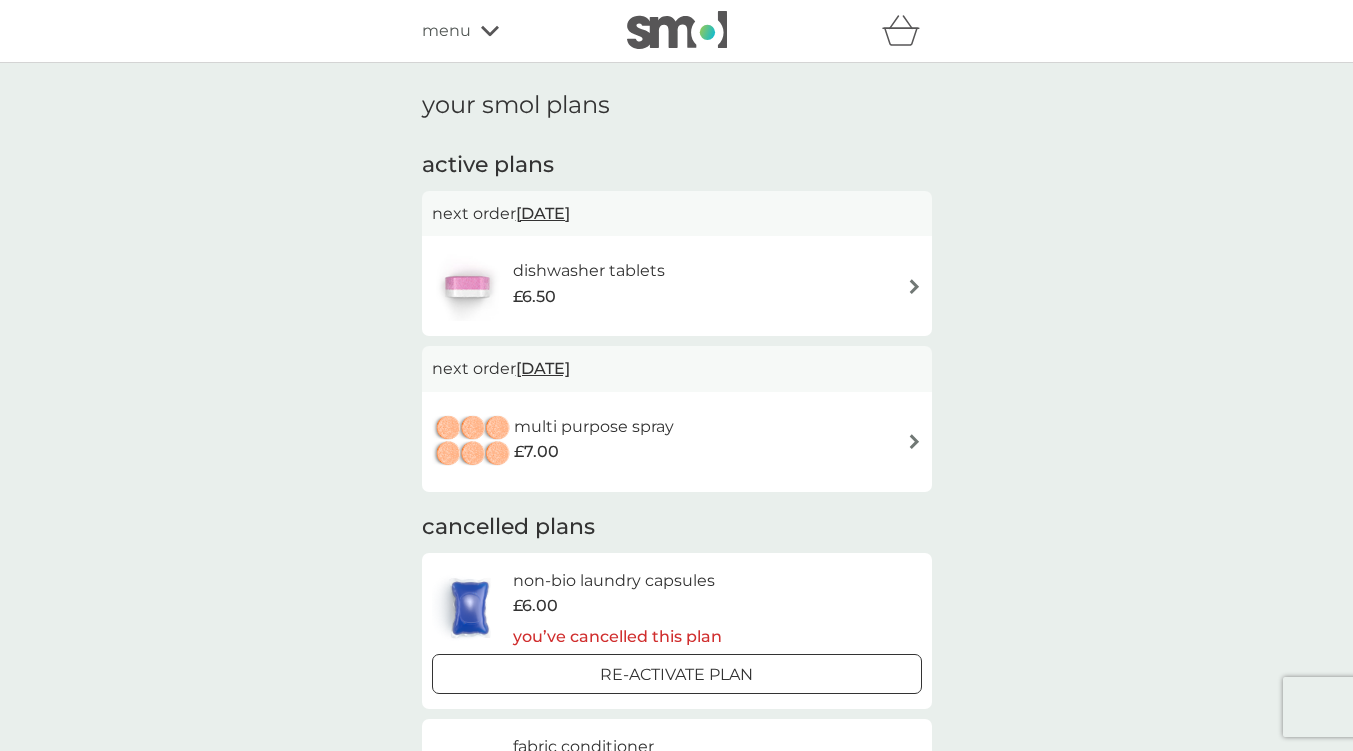 click at bounding box center (914, 441) 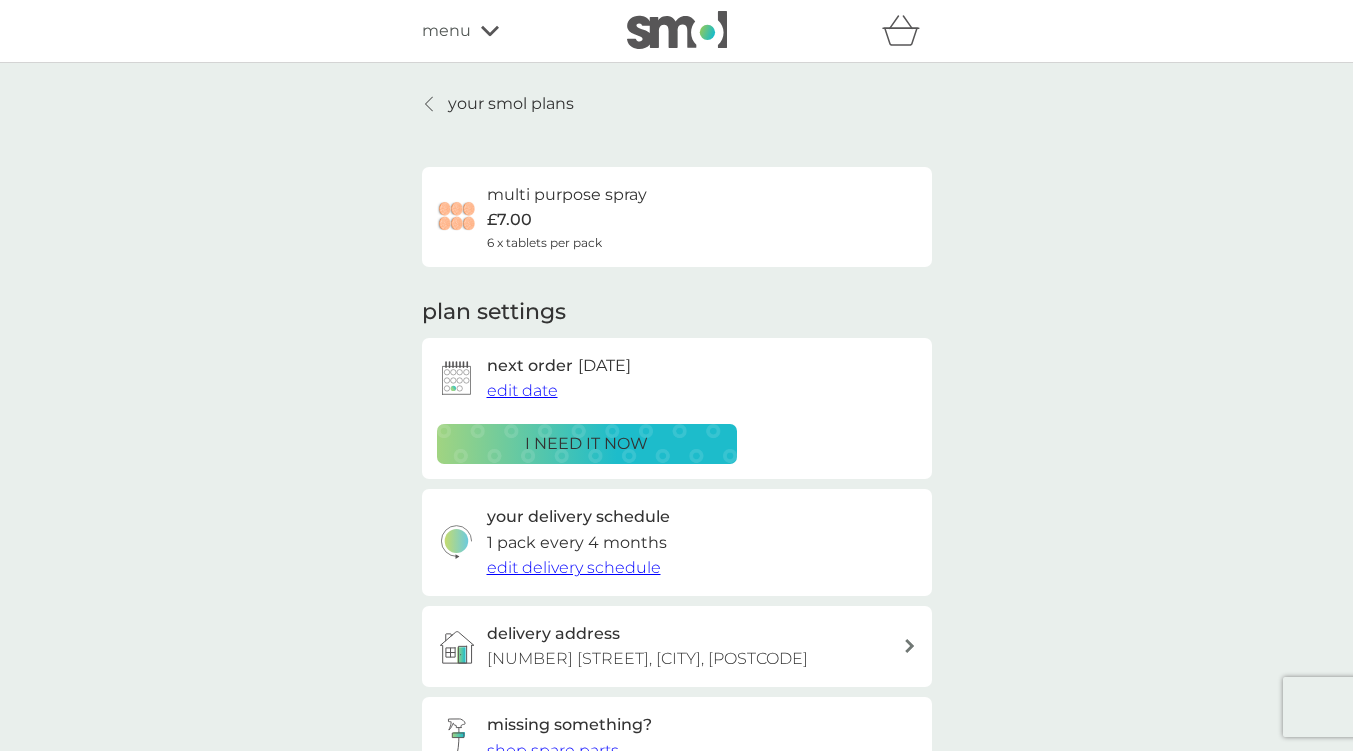 click on "edit delivery schedule" at bounding box center [574, 567] 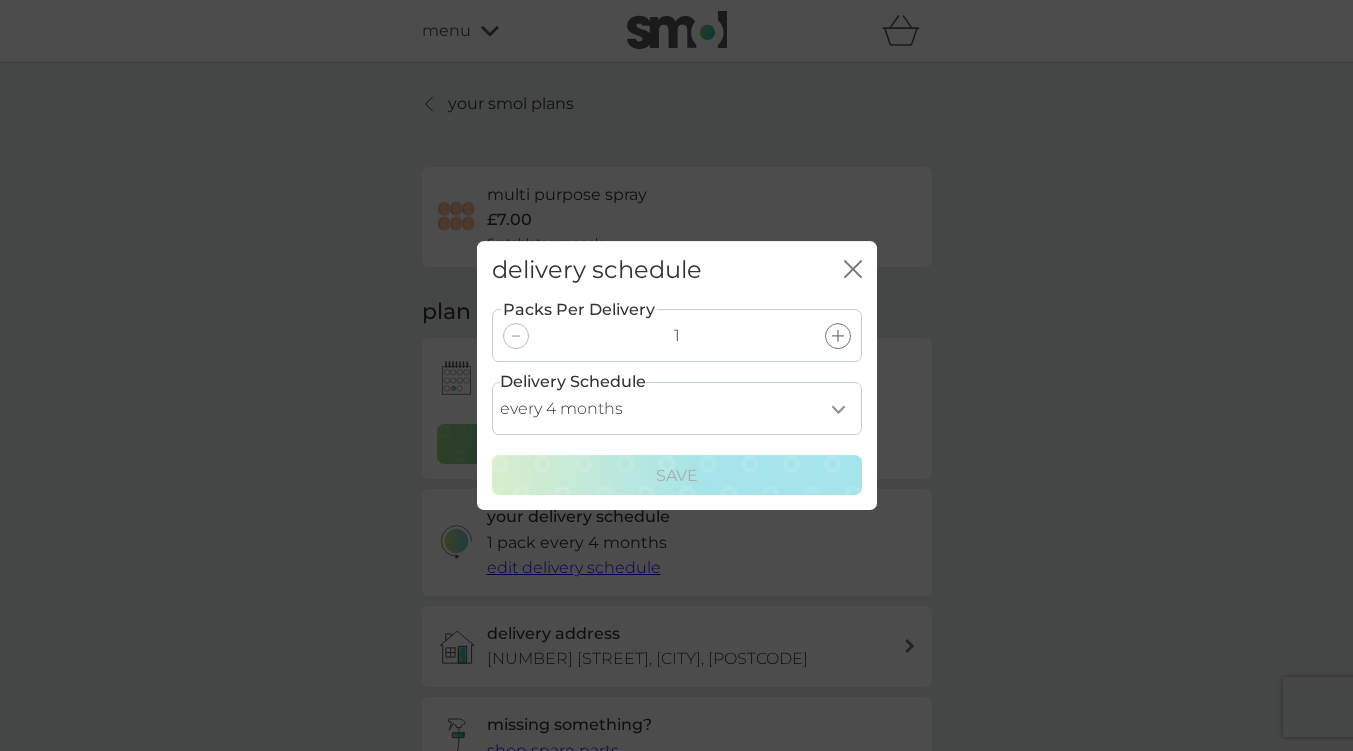 click on "every 1 month every 2 months every 3 months every 4 months every 5 months every 6 months every 7 months every 8 months" at bounding box center (677, 408) 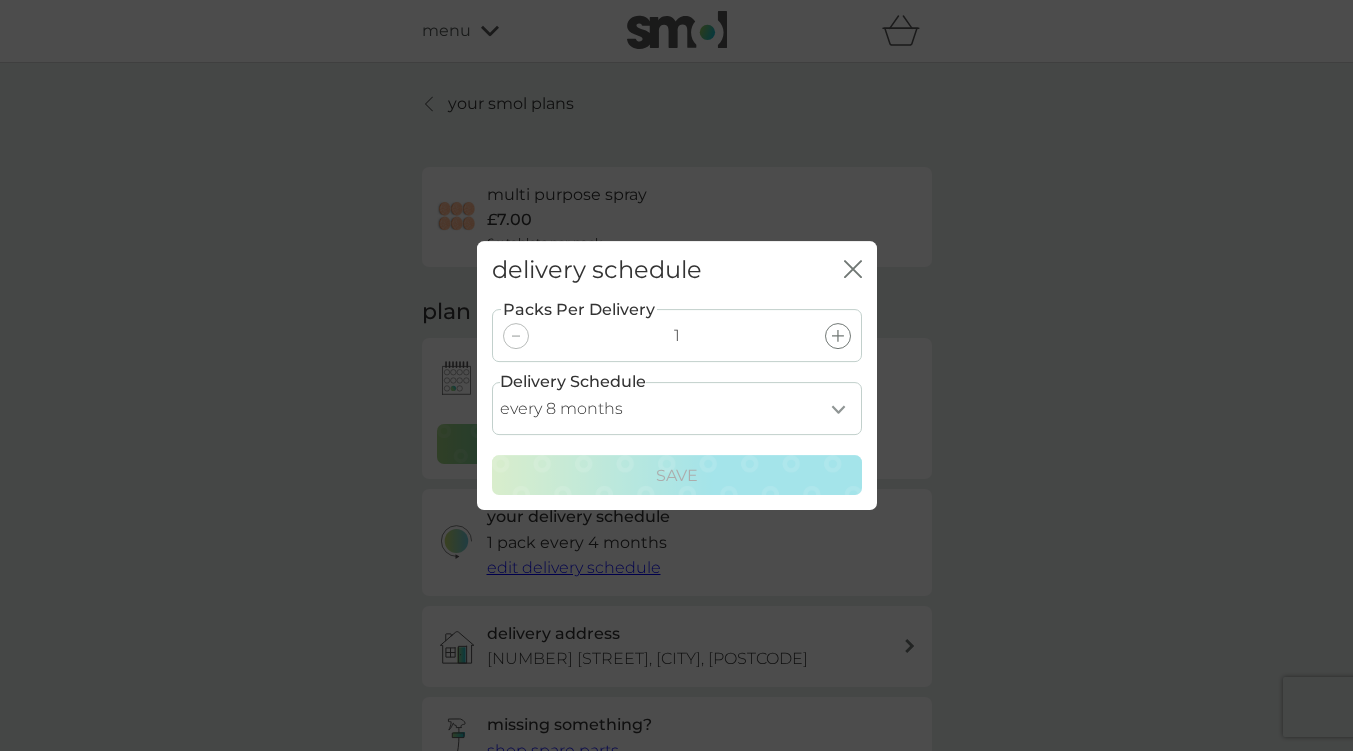 click on "every 1 month every 2 months every 3 months every 4 months every 5 months every 6 months every 7 months every 8 months" at bounding box center [677, 408] 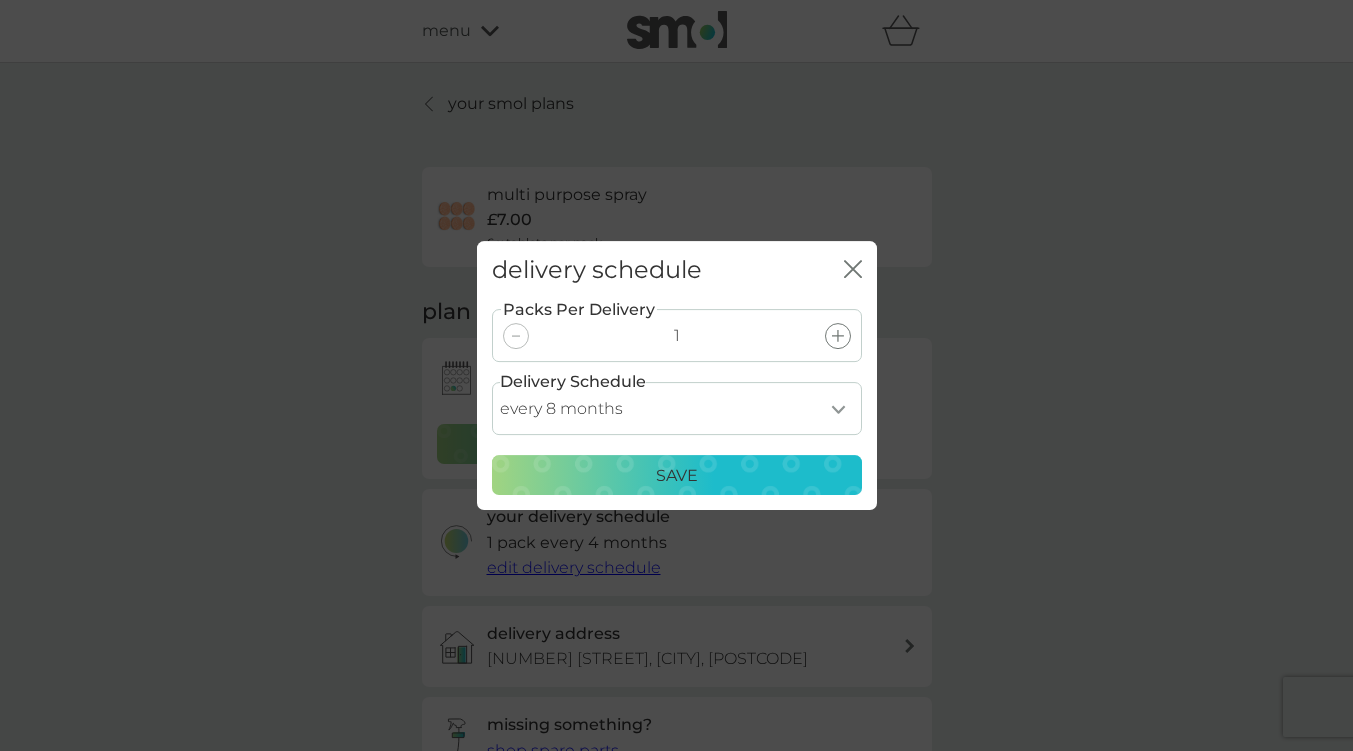 click on "Save" at bounding box center [677, 476] 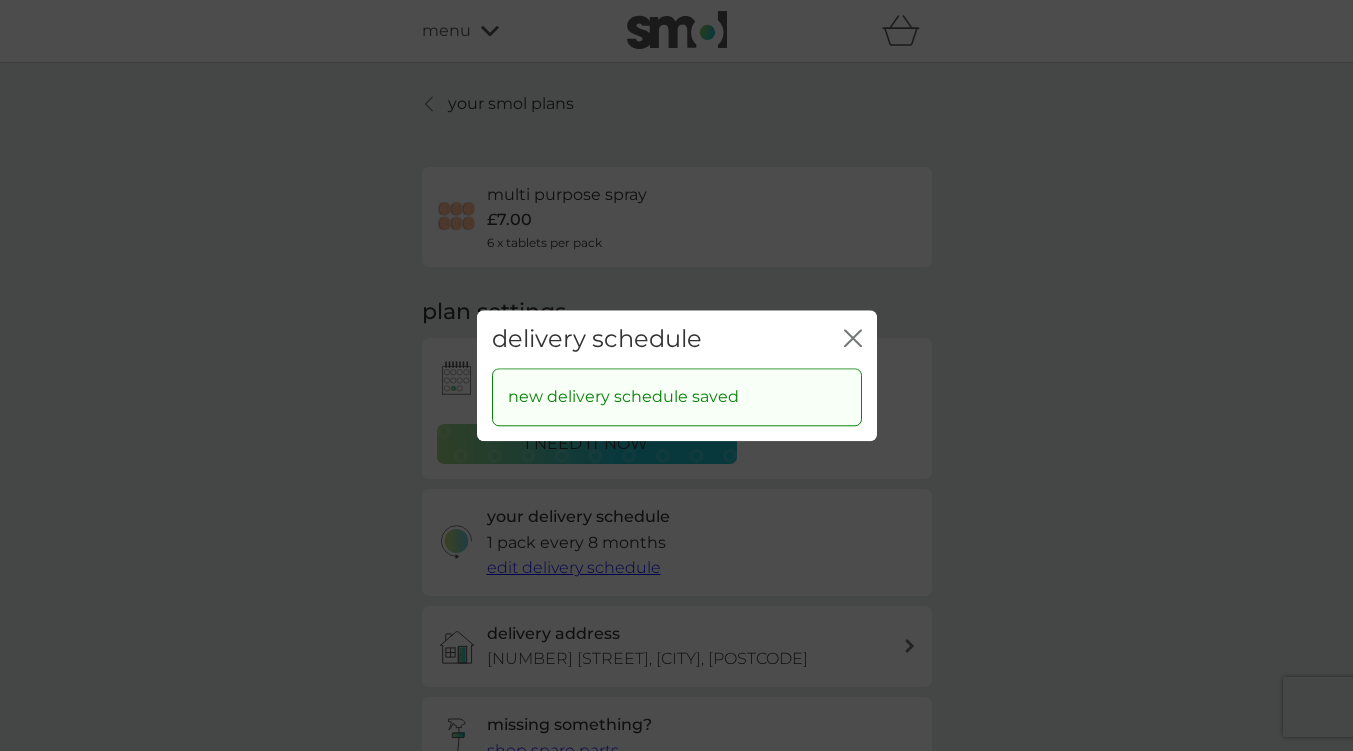 click on "close" 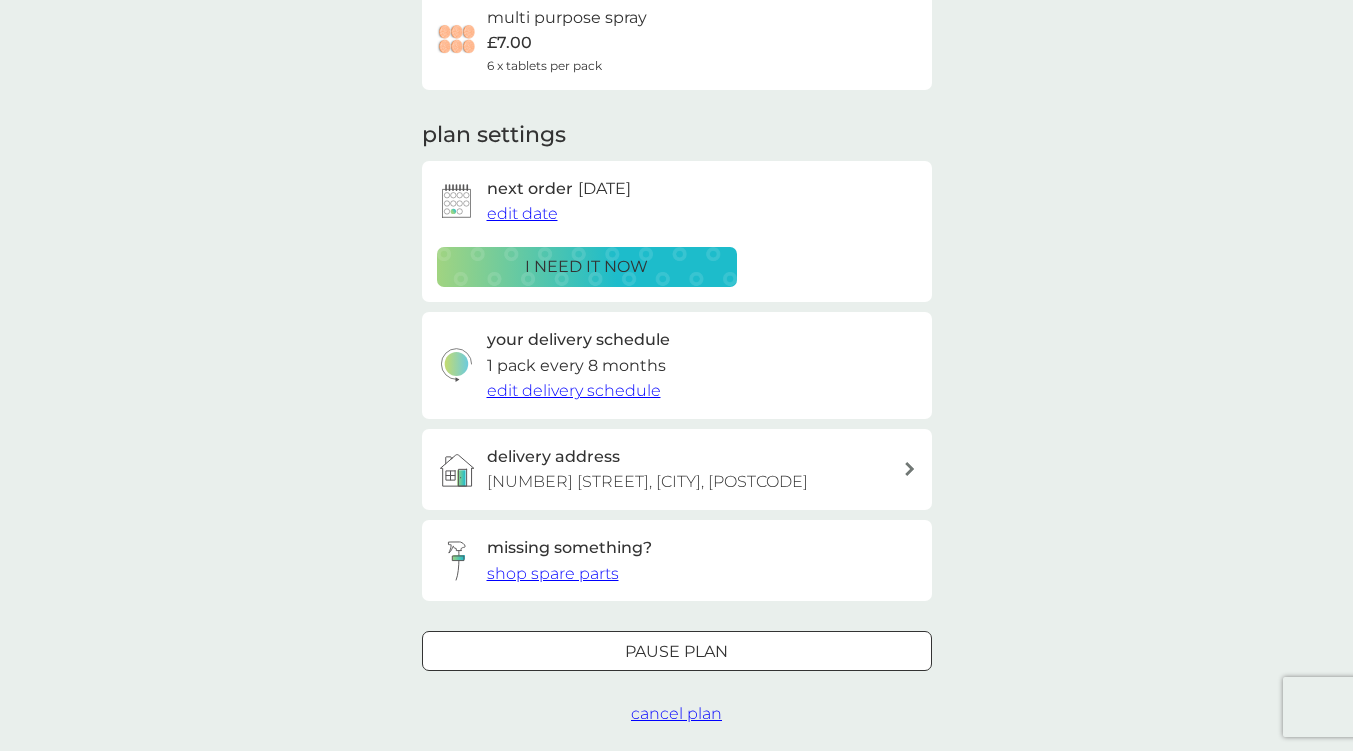 scroll, scrollTop: 200, scrollLeft: 0, axis: vertical 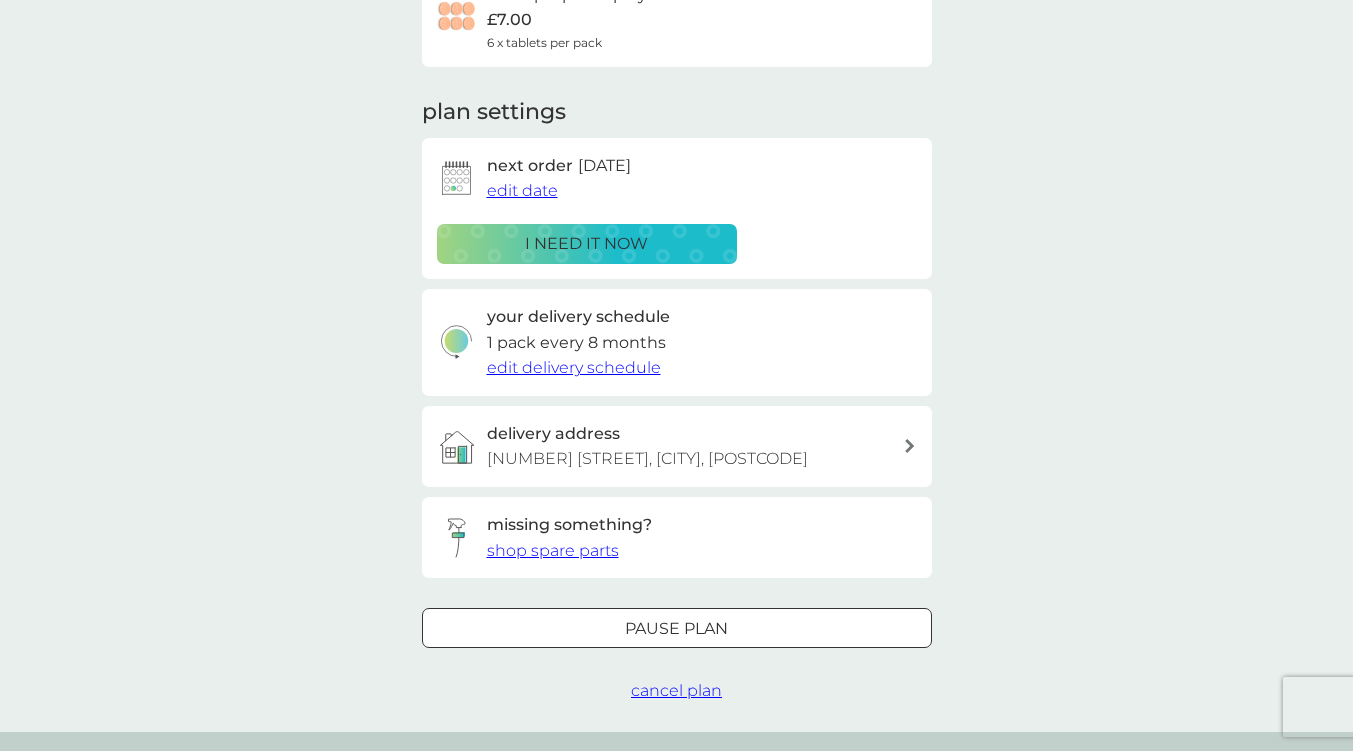 click on "cancel plan" at bounding box center [676, 690] 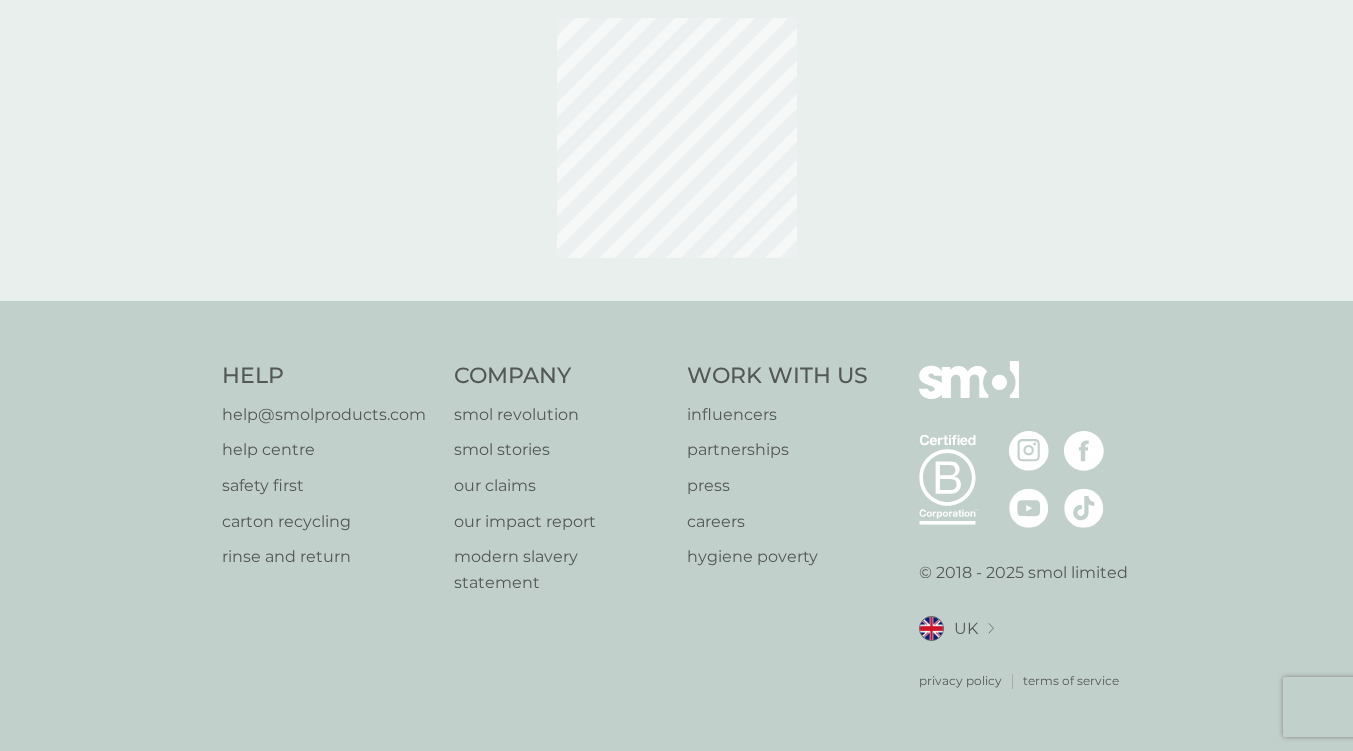 scroll, scrollTop: 0, scrollLeft: 0, axis: both 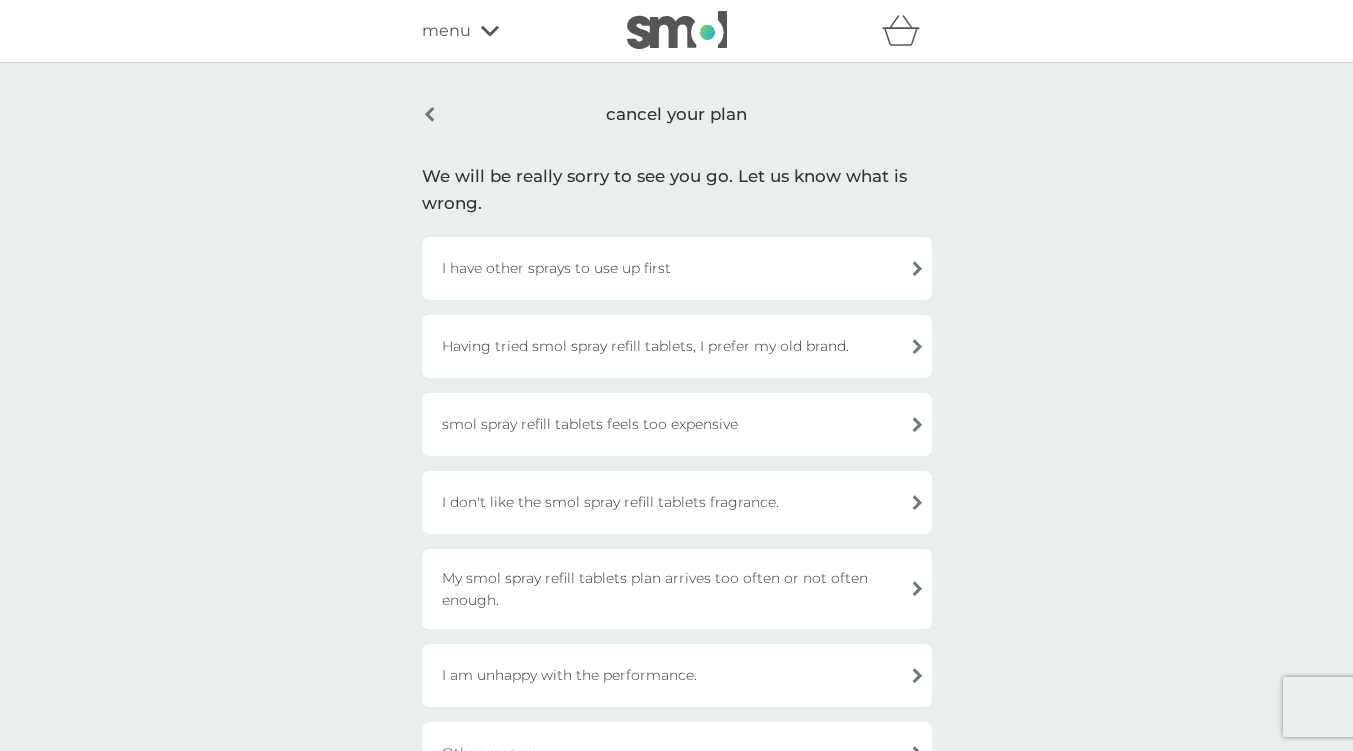 click on "I have other sprays to use up first" at bounding box center (677, 268) 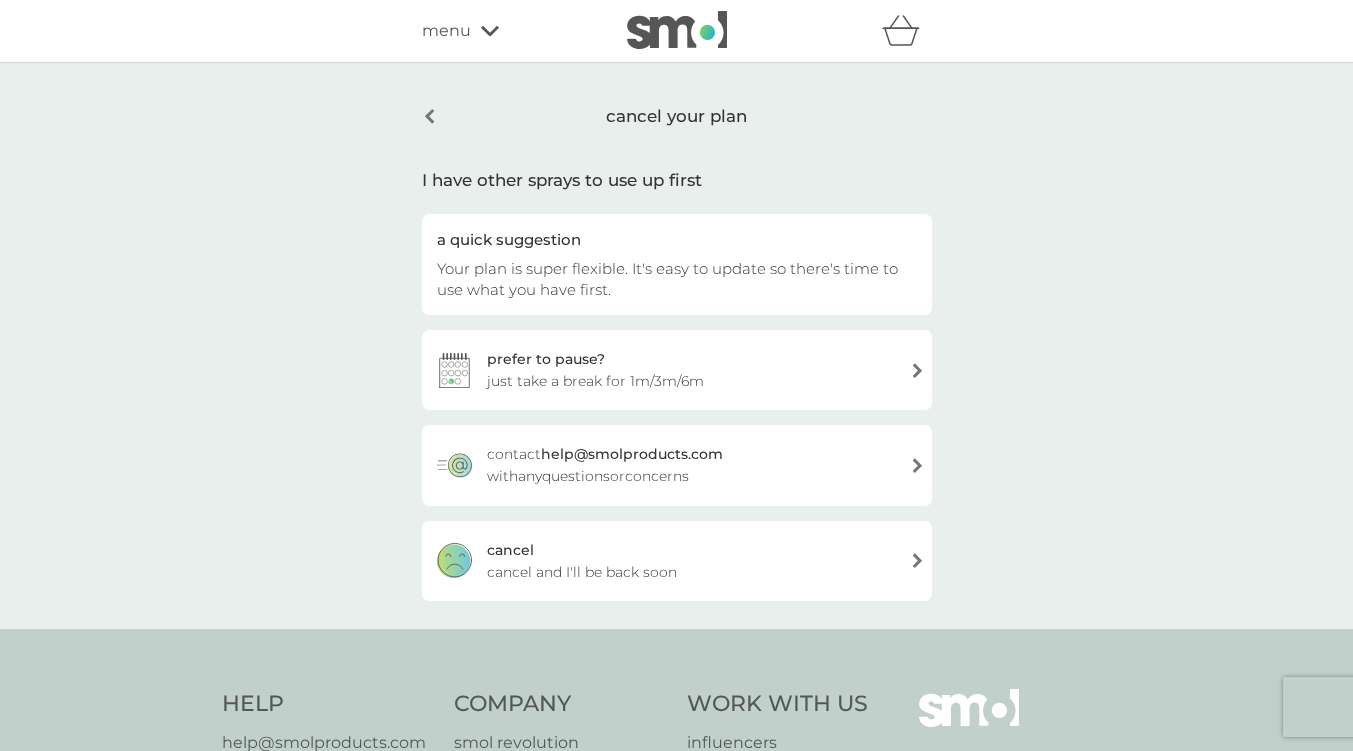 click on "cancel and I'll be back soon" at bounding box center [582, 572] 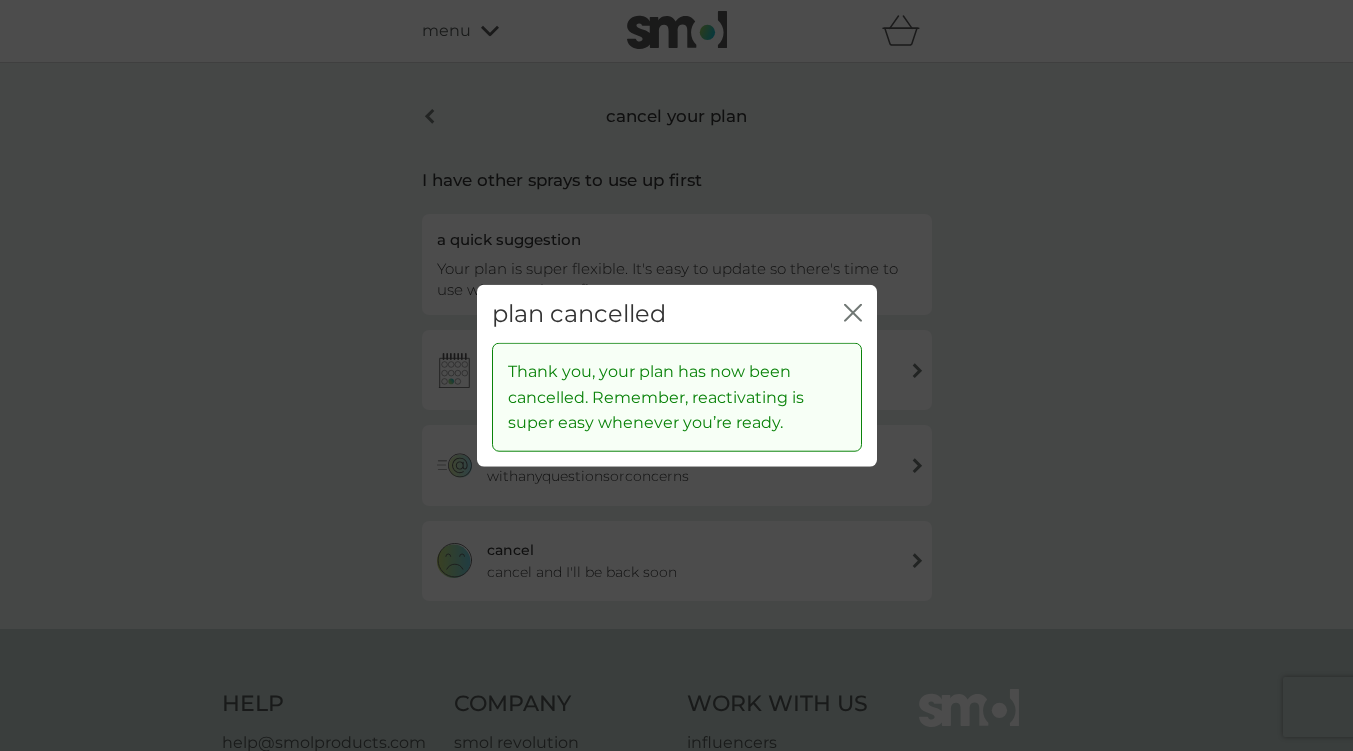 click on "close" 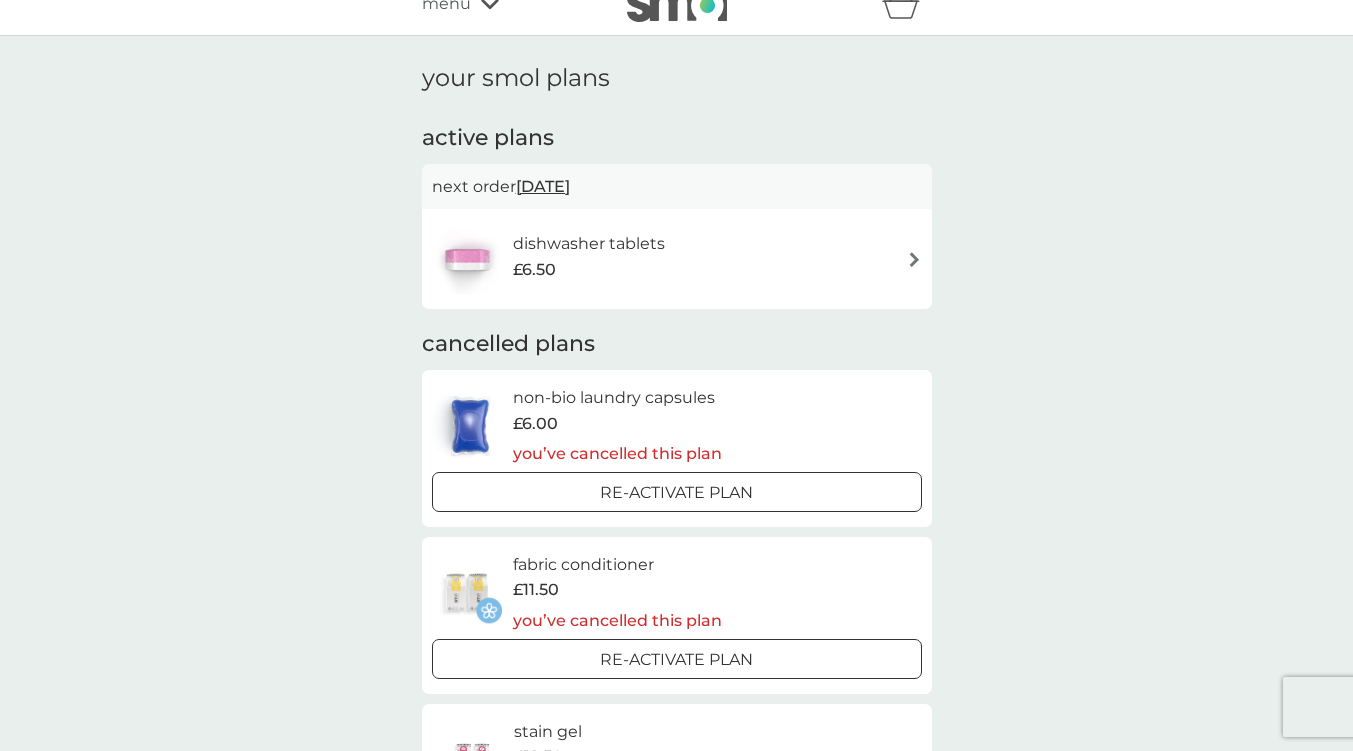 scroll, scrollTop: 0, scrollLeft: 0, axis: both 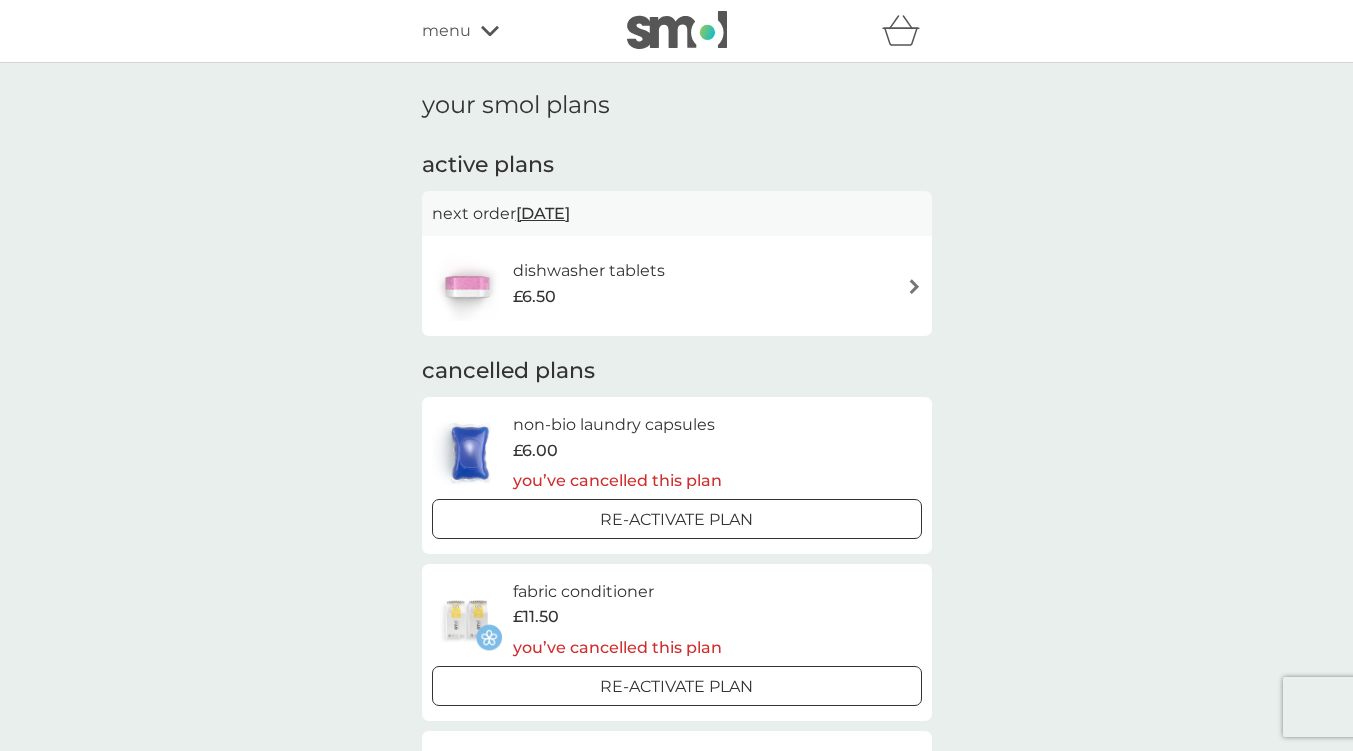 click on "menu" at bounding box center [507, 31] 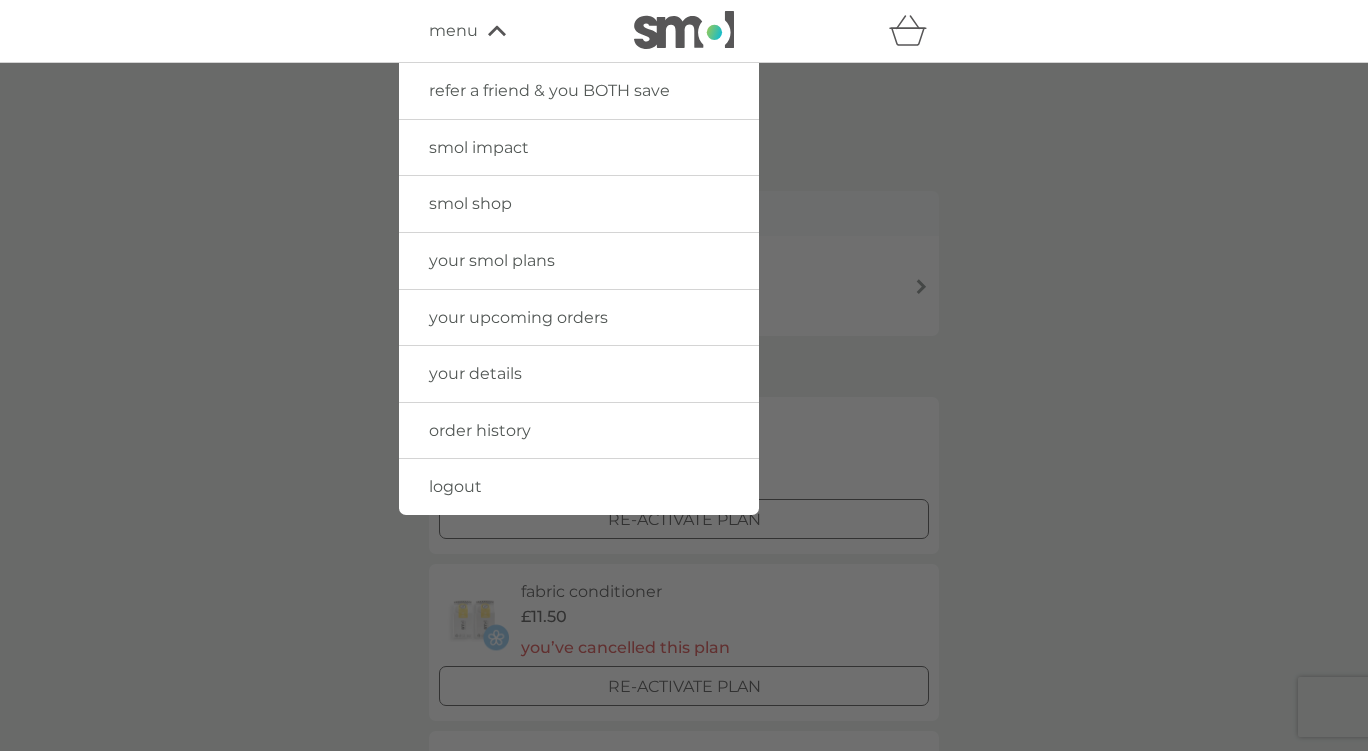 click on "smol shop" at bounding box center [470, 203] 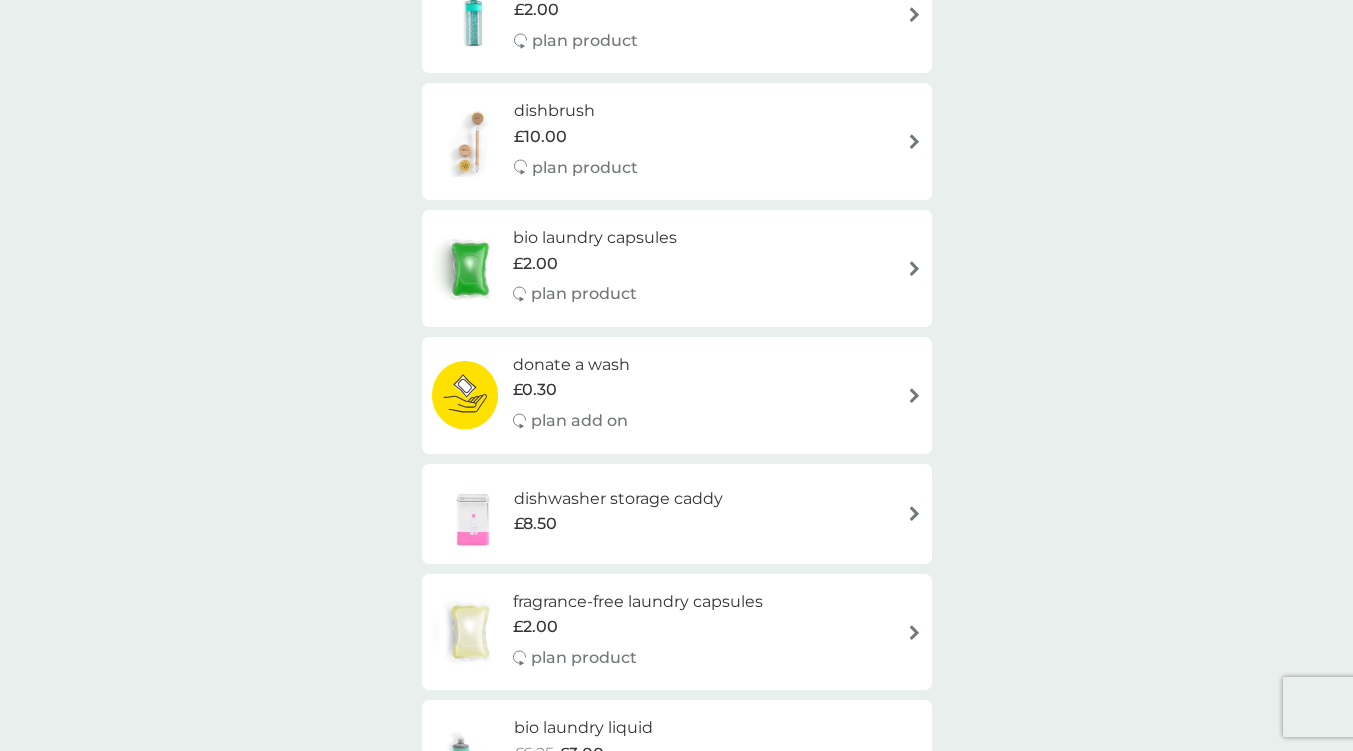 scroll, scrollTop: 600, scrollLeft: 0, axis: vertical 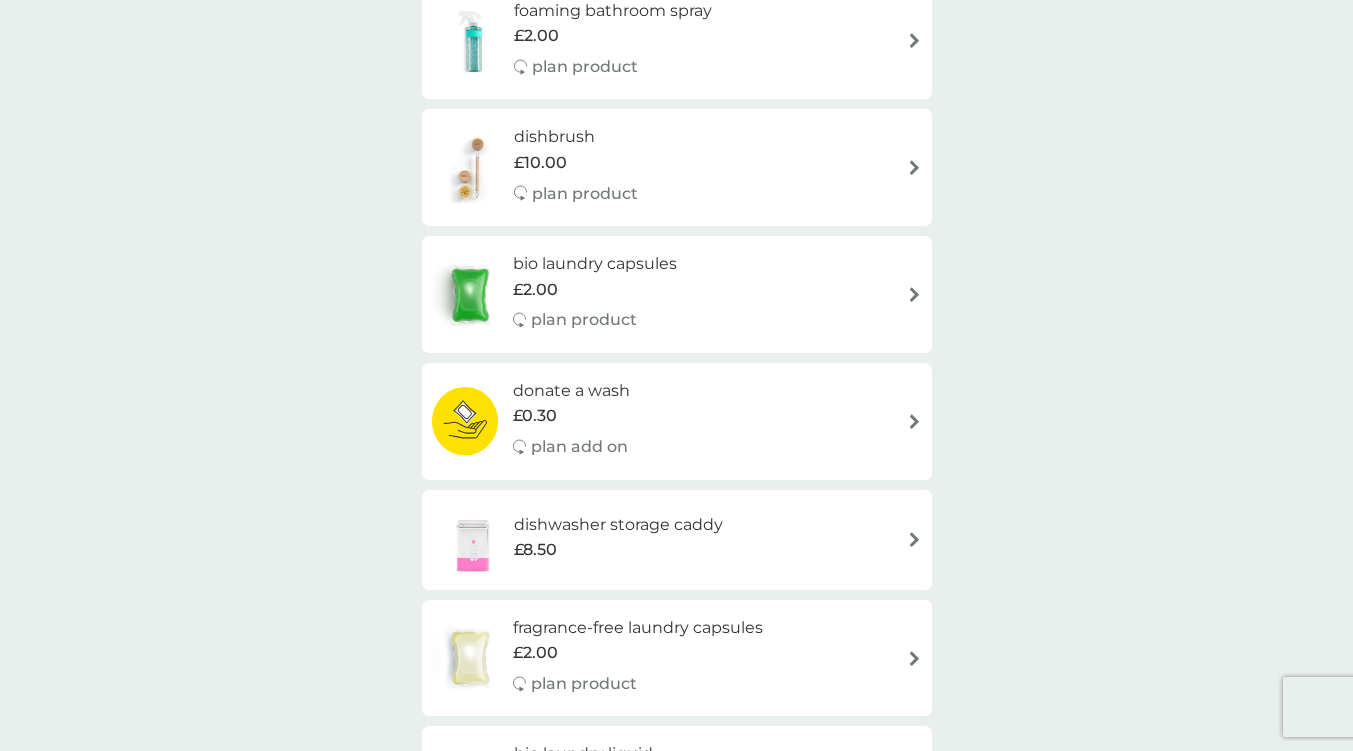 click on "dishwasher storage caddy £8.50" at bounding box center [628, 540] 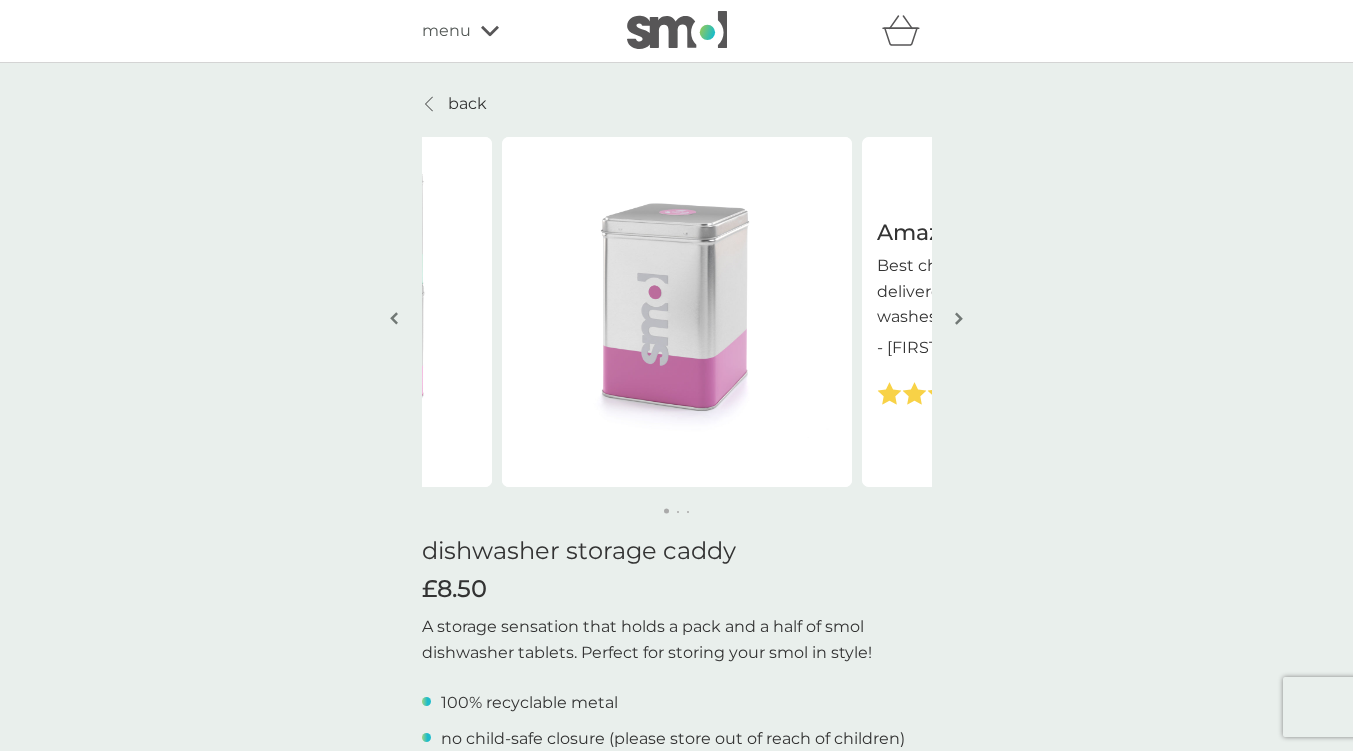 scroll, scrollTop: 400, scrollLeft: 0, axis: vertical 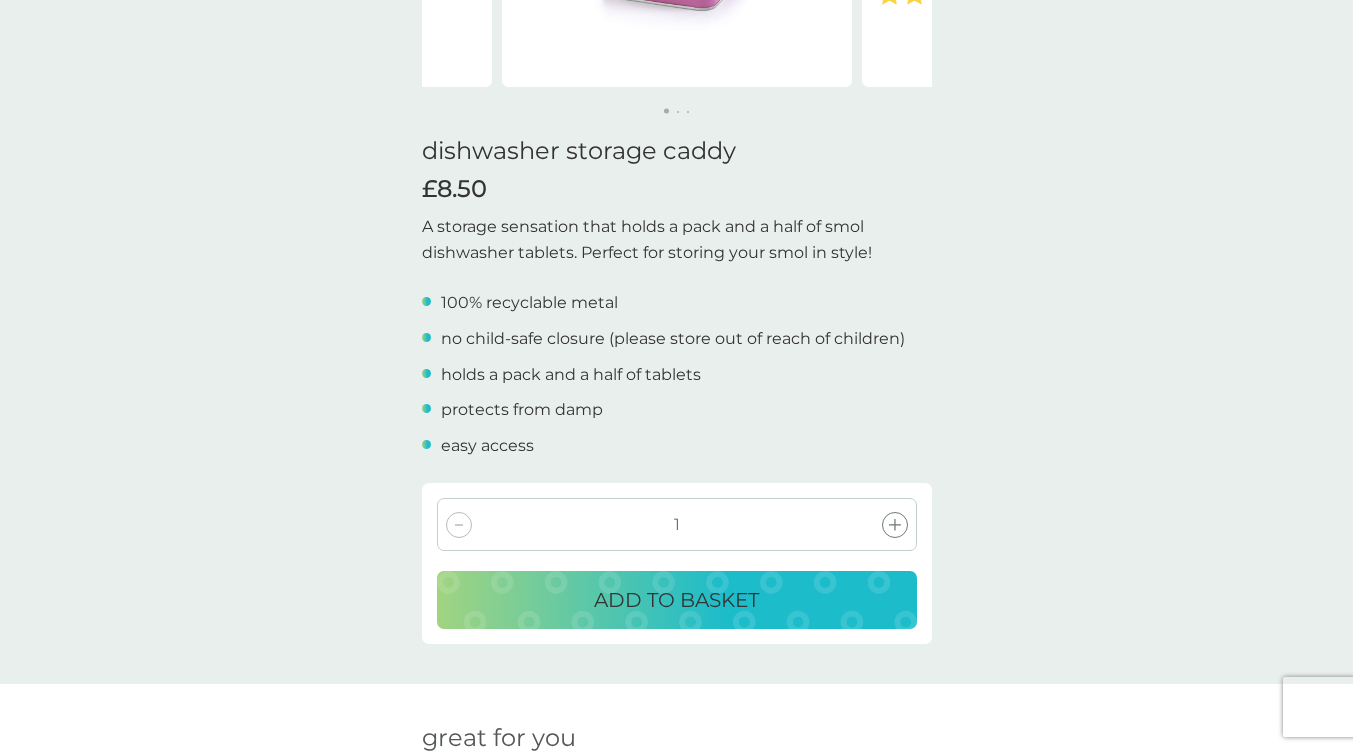 click on "ADD TO BASKET" at bounding box center [676, 600] 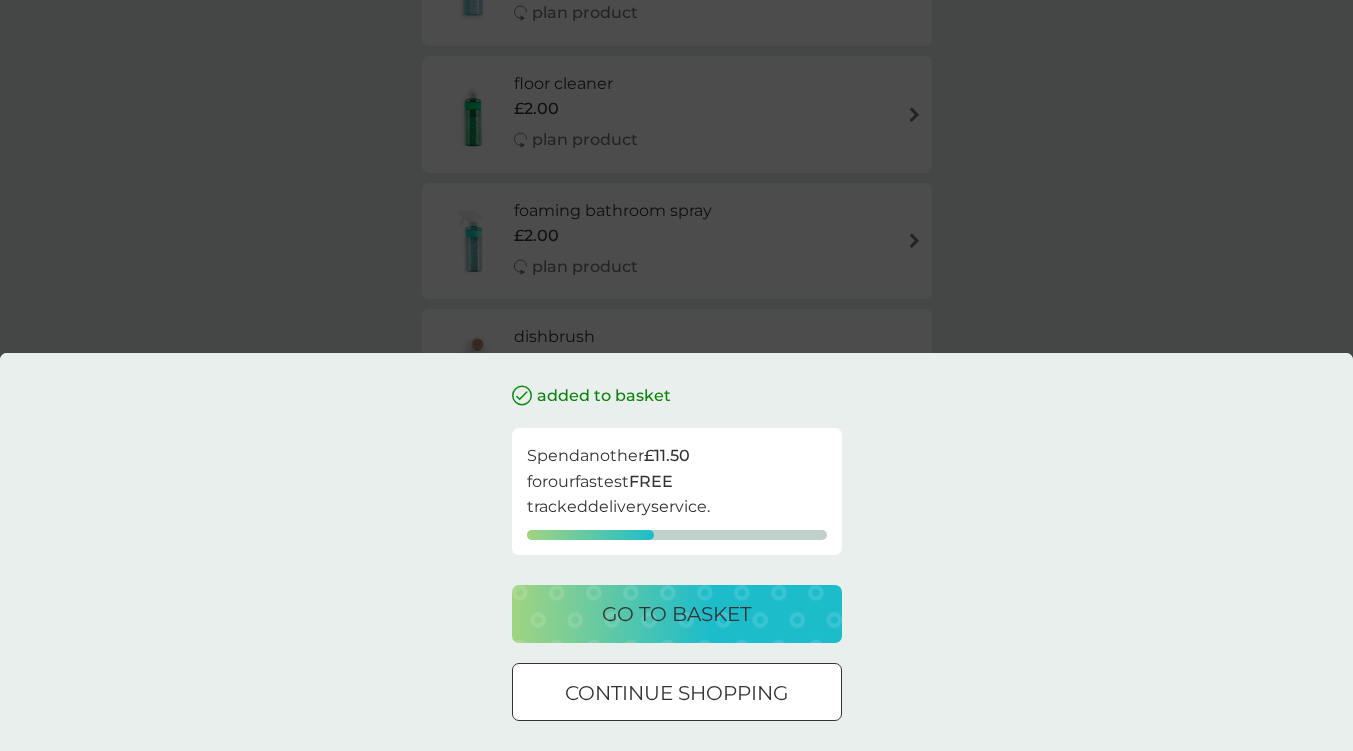 scroll, scrollTop: 0, scrollLeft: 0, axis: both 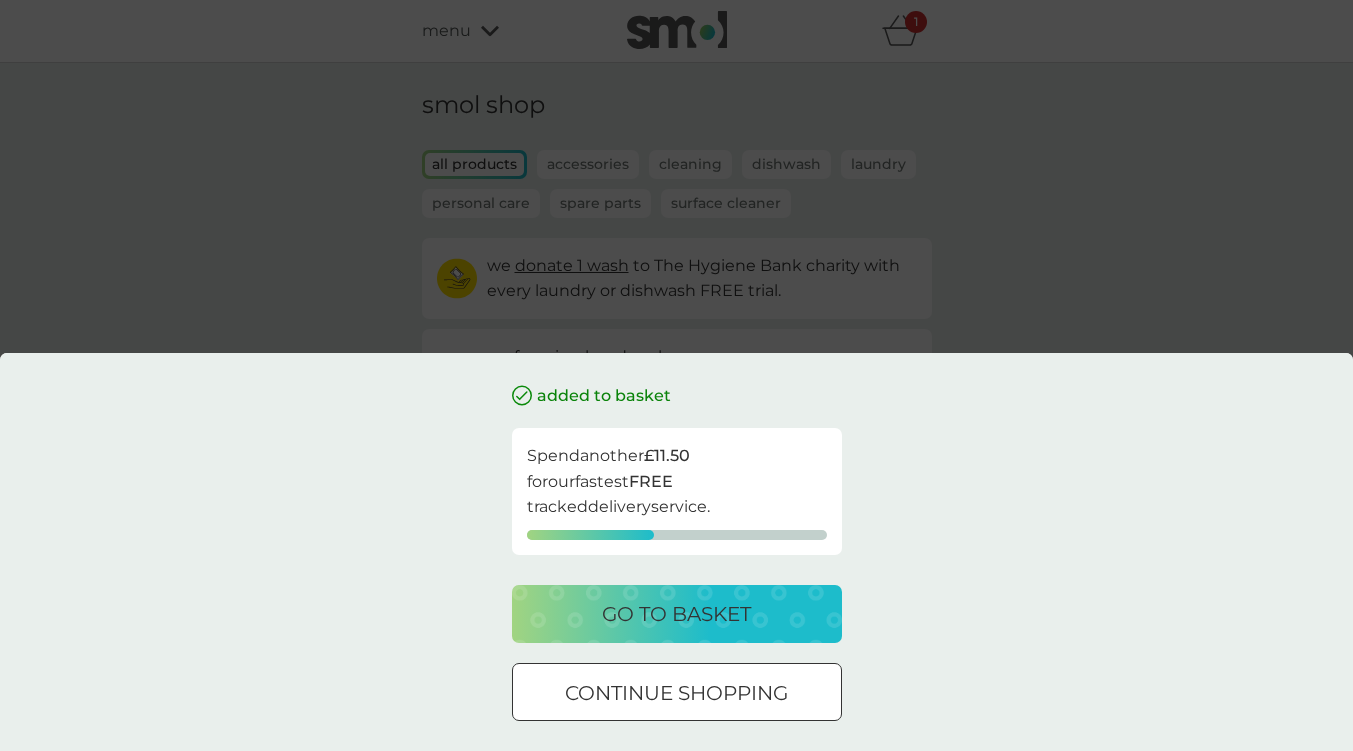 click at bounding box center (677, 693) 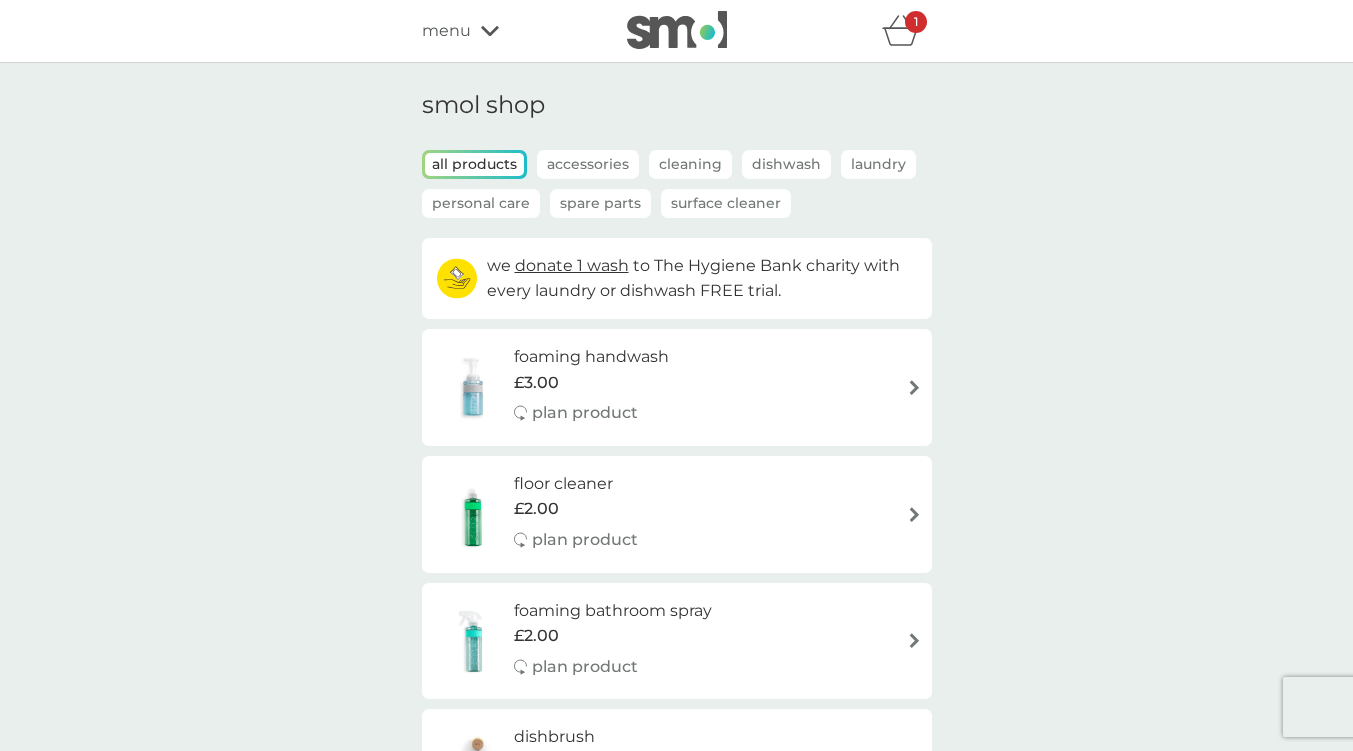 click on "floor cleaner £2.00 plan product" at bounding box center (677, 514) 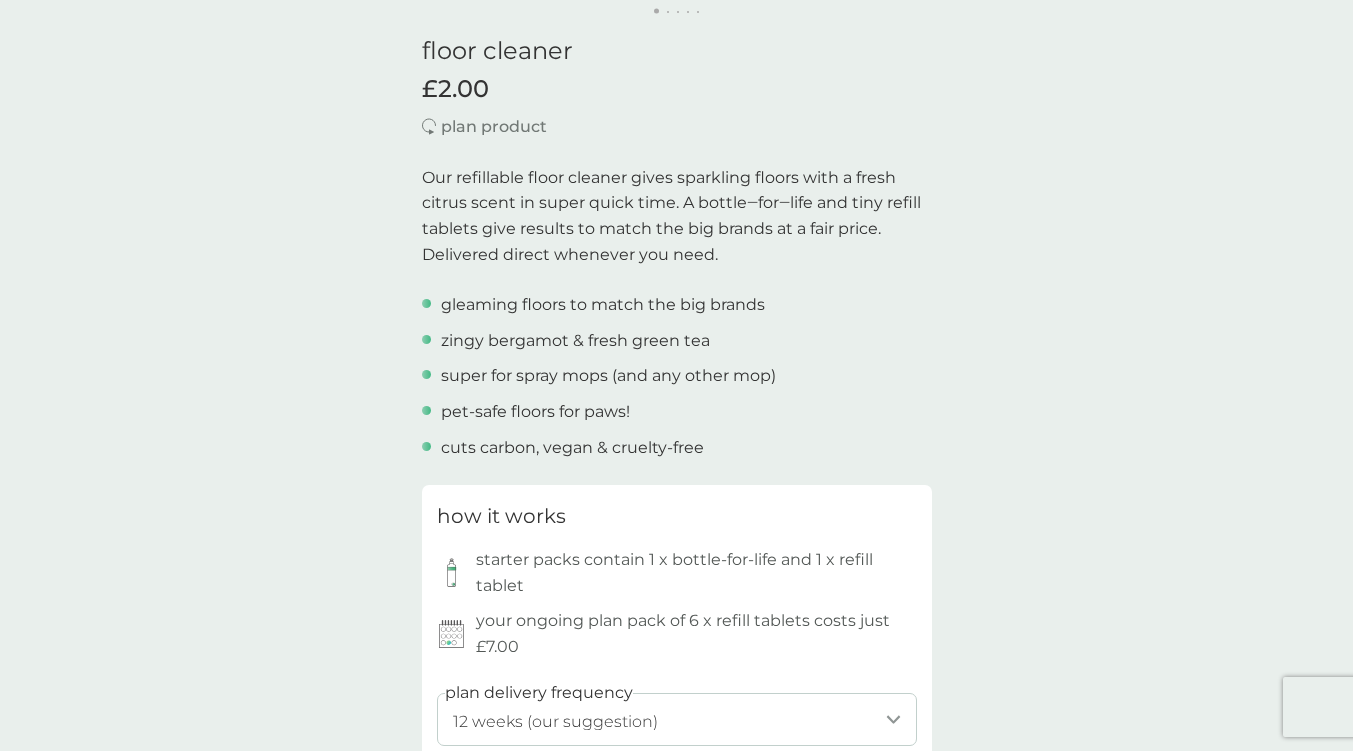 scroll, scrollTop: 1000, scrollLeft: 0, axis: vertical 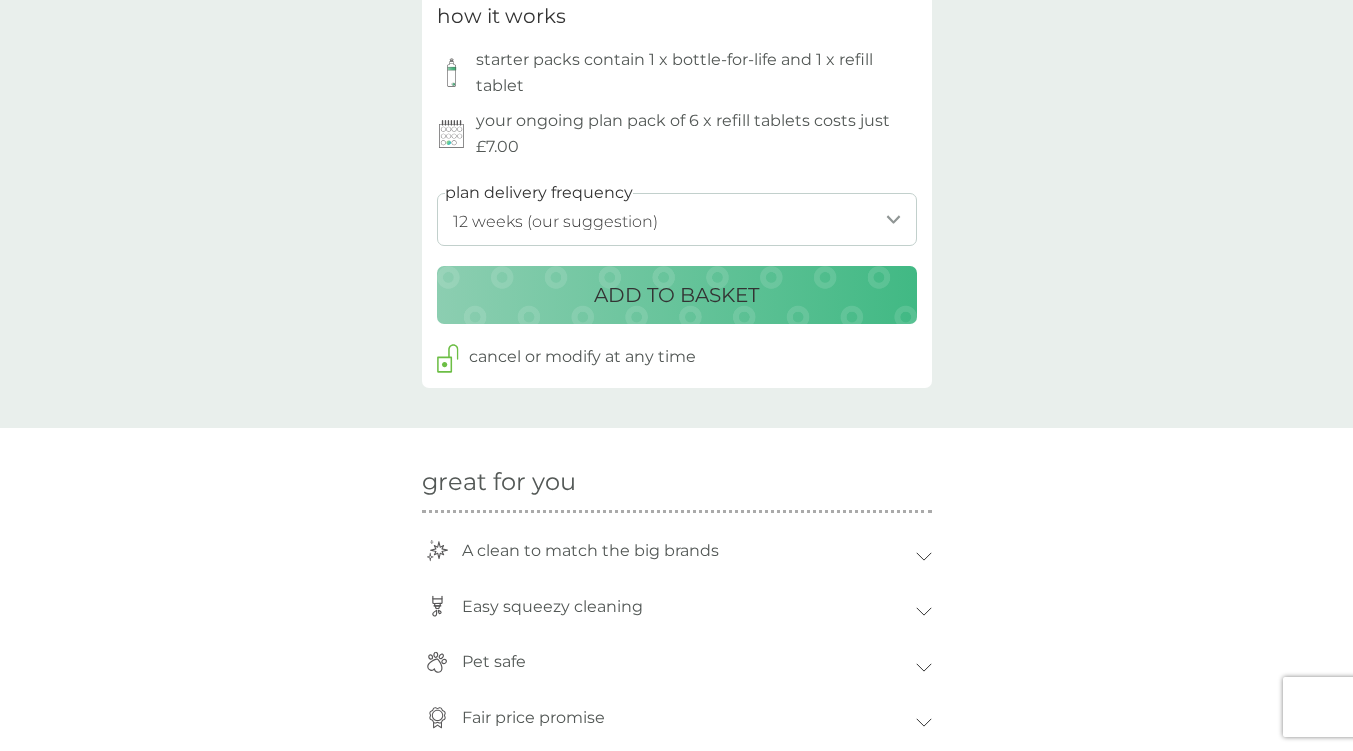 click on "1 week  2 weeks  3 weeks  4 weeks  5 weeks  6 weeks  7 weeks  8 weeks  9 weeks  10 weeks  11 weeks  12 weeks (our suggestion) 13 weeks  14 weeks  15 weeks  16 weeks  17 weeks  18 weeks  19 weeks  20 weeks  21 weeks  22 weeks  23 weeks  24 weeks  25 weeks  26 weeks" at bounding box center [677, 219] 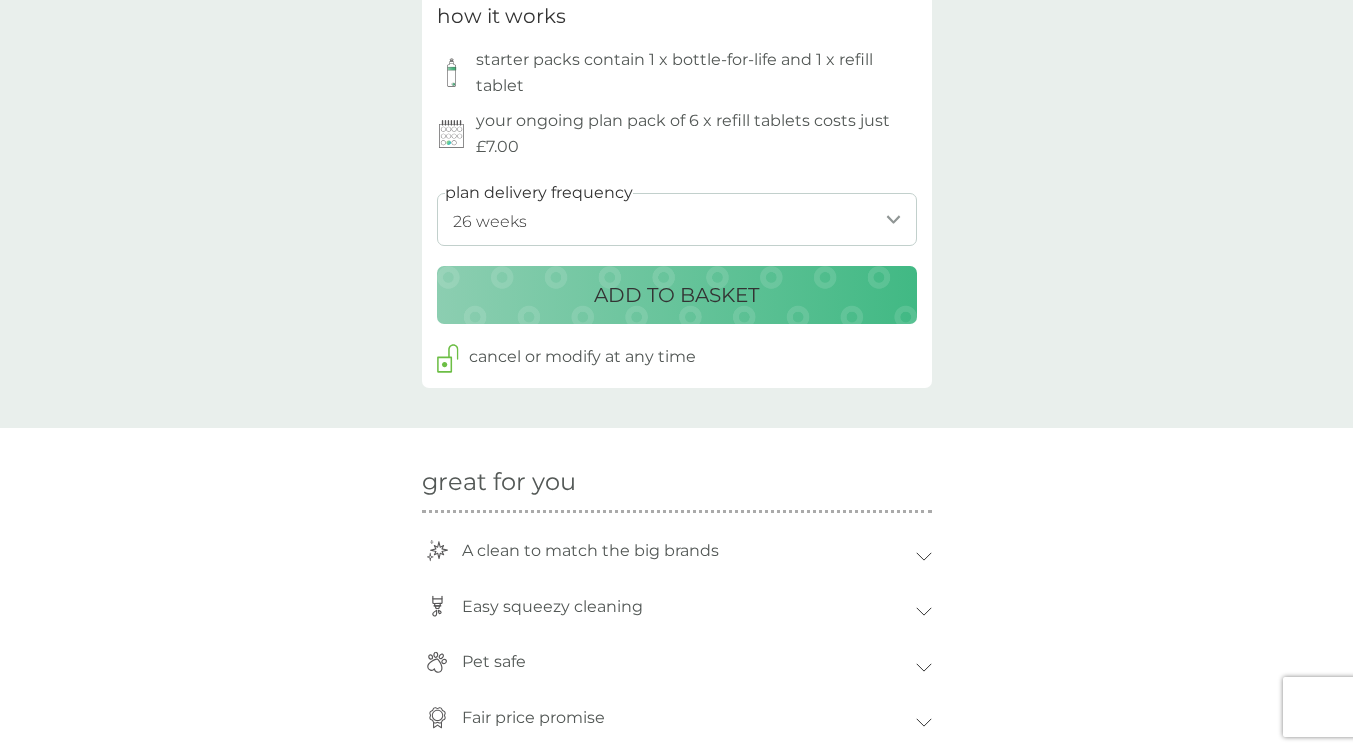 click on "1 week  2 weeks  3 weeks  4 weeks  5 weeks  6 weeks  7 weeks  8 weeks  9 weeks  10 weeks  11 weeks  12 weeks (our suggestion) 13 weeks  14 weeks  15 weeks  16 weeks  17 weeks  18 weeks  19 weeks  20 weeks  21 weeks  22 weeks  23 weeks  24 weeks  25 weeks  26 weeks" at bounding box center [677, 219] 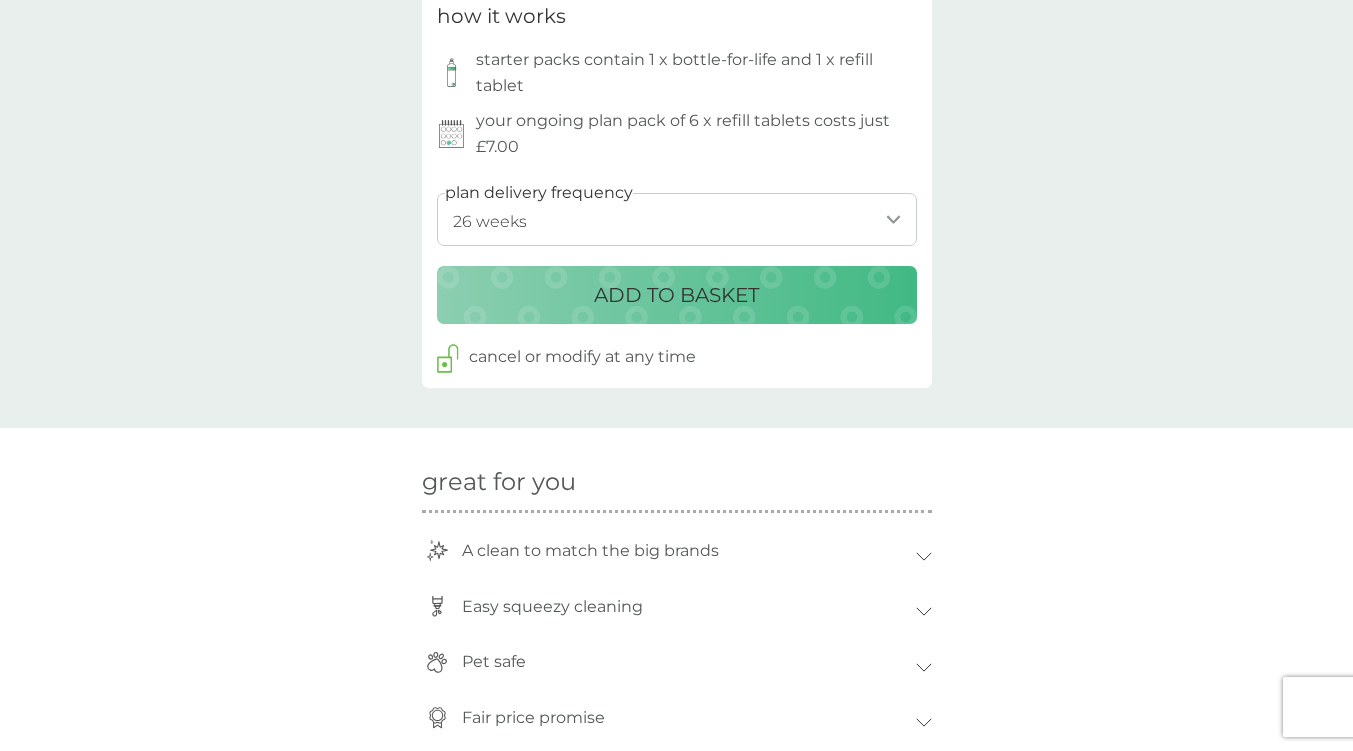 click on "ADD TO BASKET" at bounding box center [677, 295] 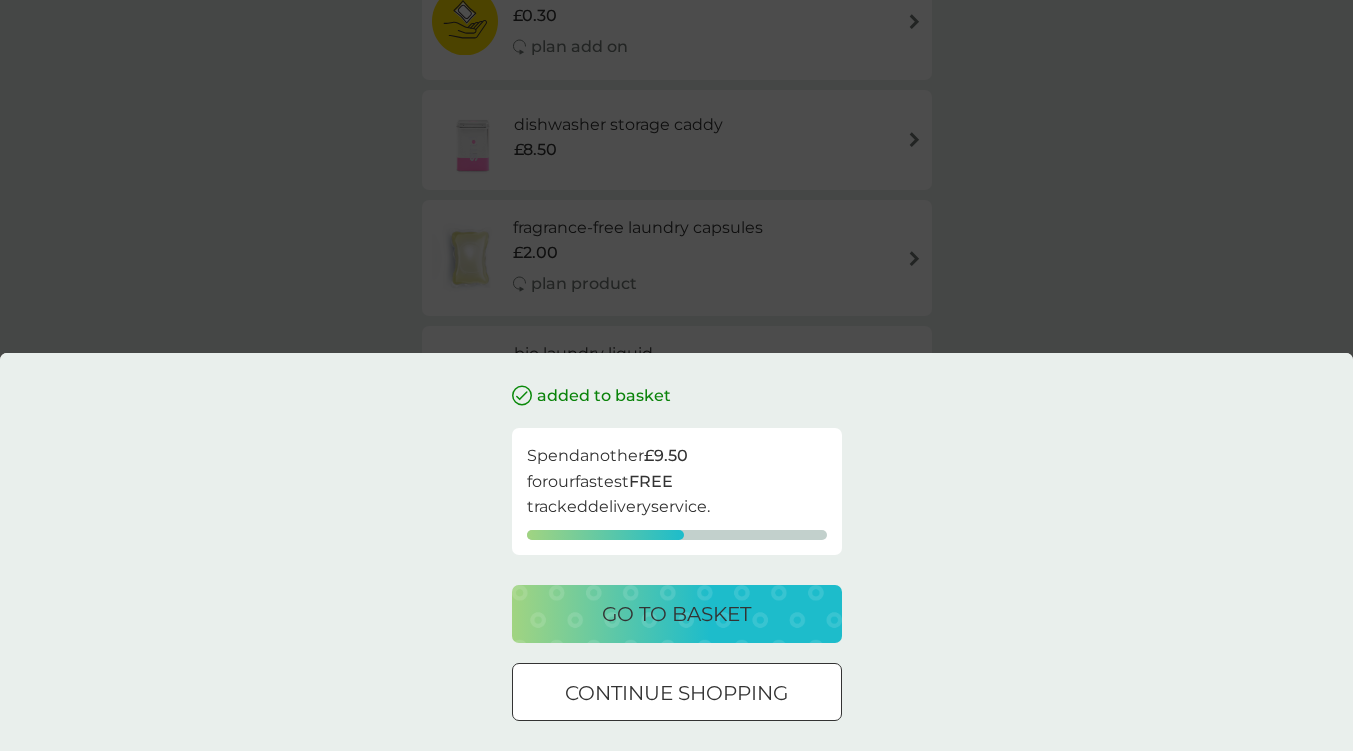 scroll, scrollTop: 0, scrollLeft: 0, axis: both 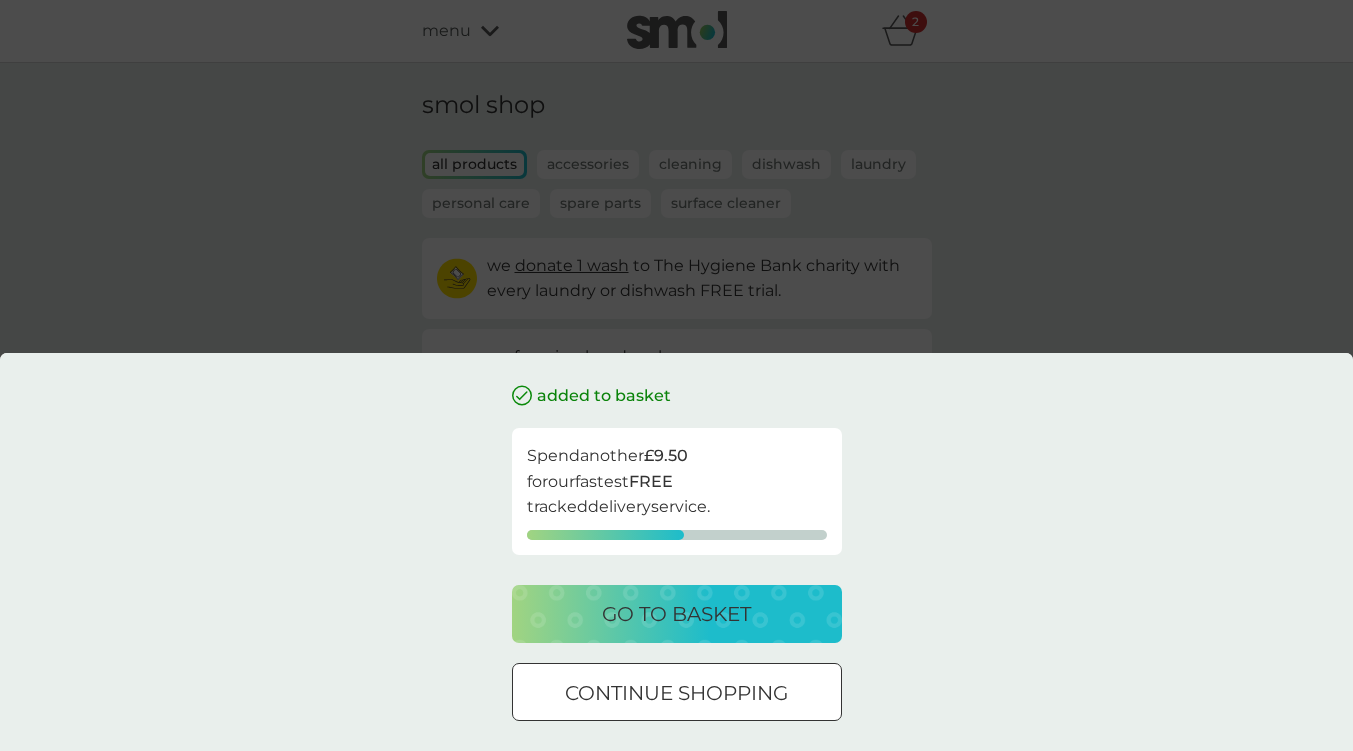 click at bounding box center [677, 693] 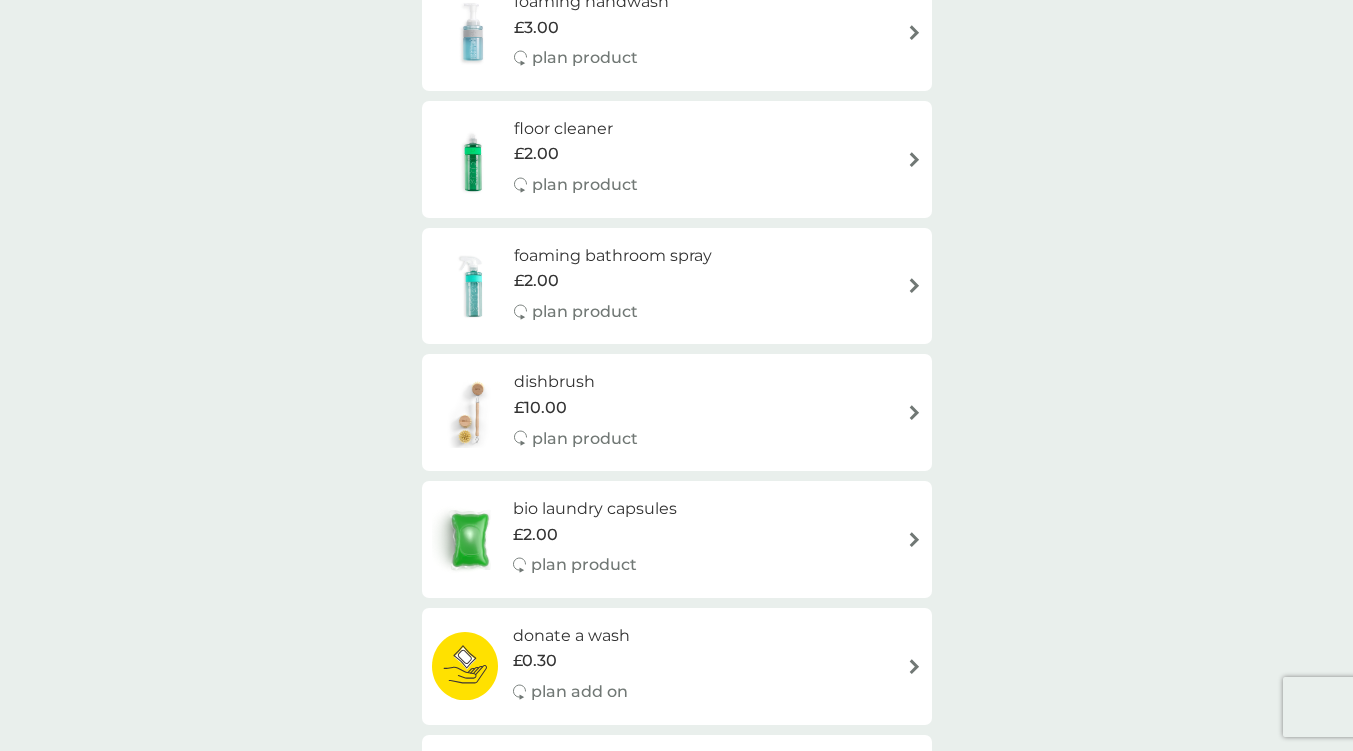 scroll, scrollTop: 400, scrollLeft: 0, axis: vertical 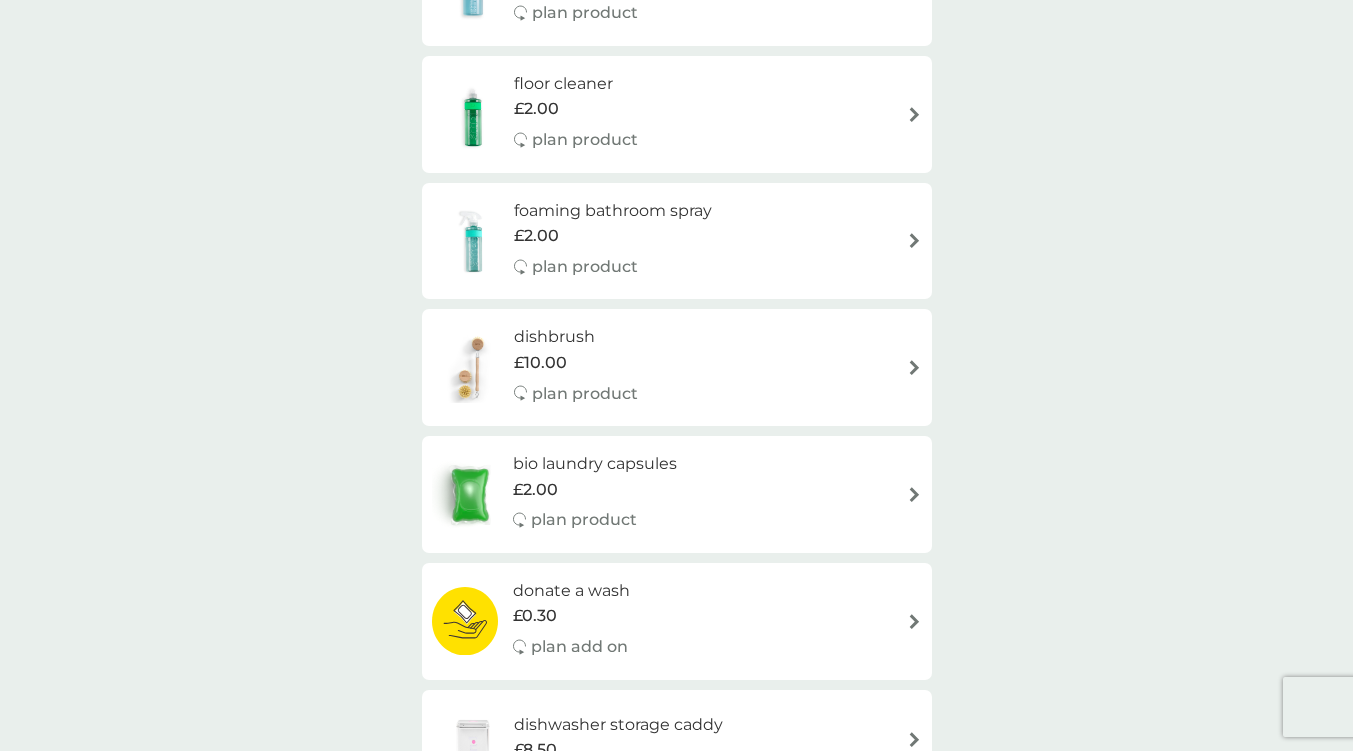 click on "foaming bathroom spray £2.00 plan product" at bounding box center [623, 241] 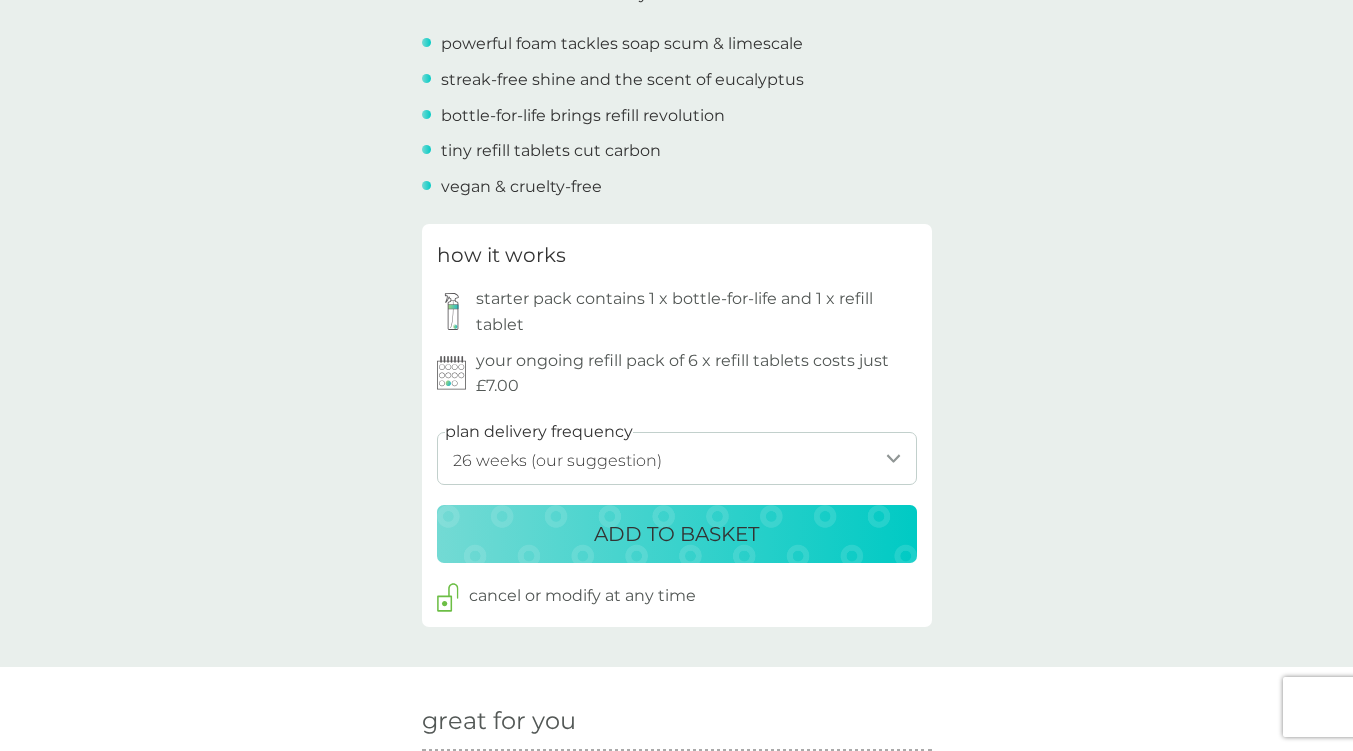 scroll, scrollTop: 900, scrollLeft: 0, axis: vertical 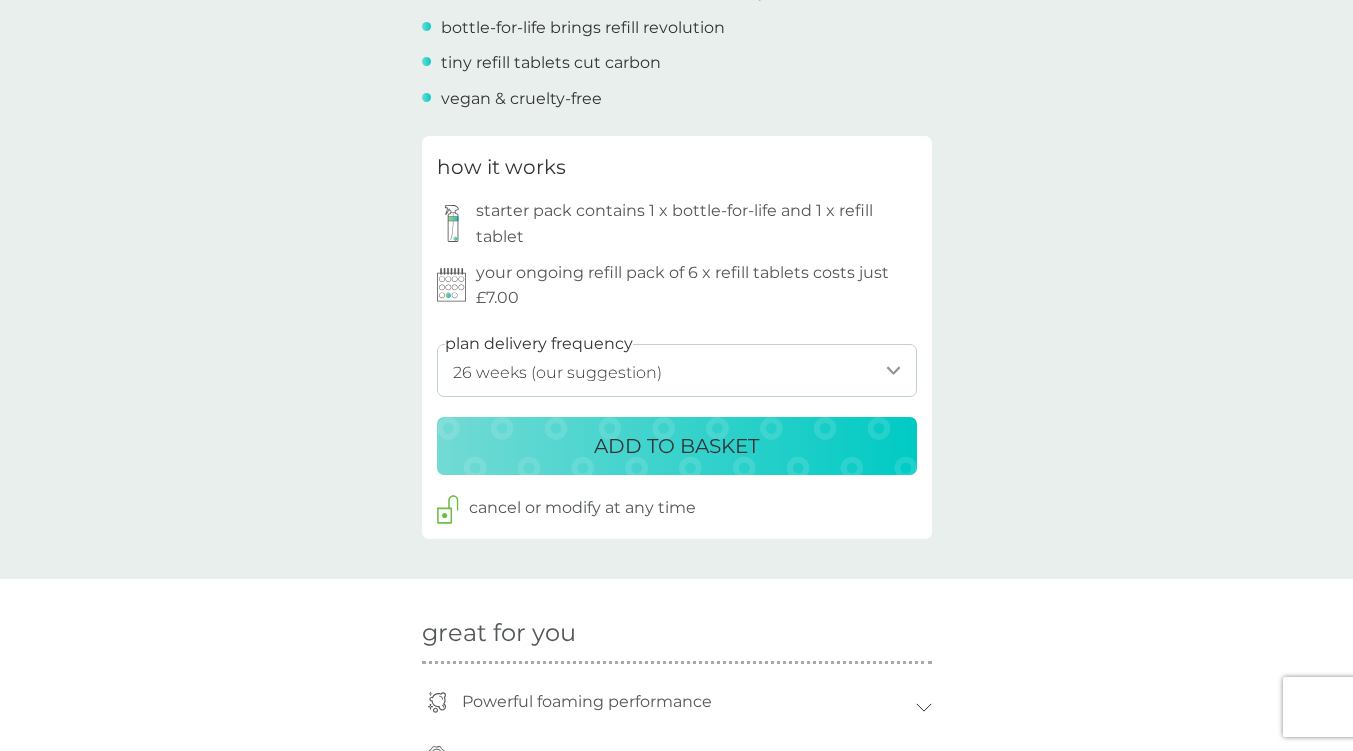 click on "1 week  2 weeks  3 weeks  4 weeks  5 weeks  6 weeks  7 weeks  8 weeks  9 weeks  10 weeks  11 weeks  12 weeks  13 weeks  14 weeks  15 weeks  16 weeks  17 weeks  18 weeks  19 weeks  20 weeks  21 weeks  22 weeks  23 weeks  24 weeks  25 weeks  26 weeks (our suggestion) 27 weeks  28 weeks  29 weeks  30 weeks  31 weeks  32 weeks  33 weeks  34 weeks  35 weeks" at bounding box center [677, 370] 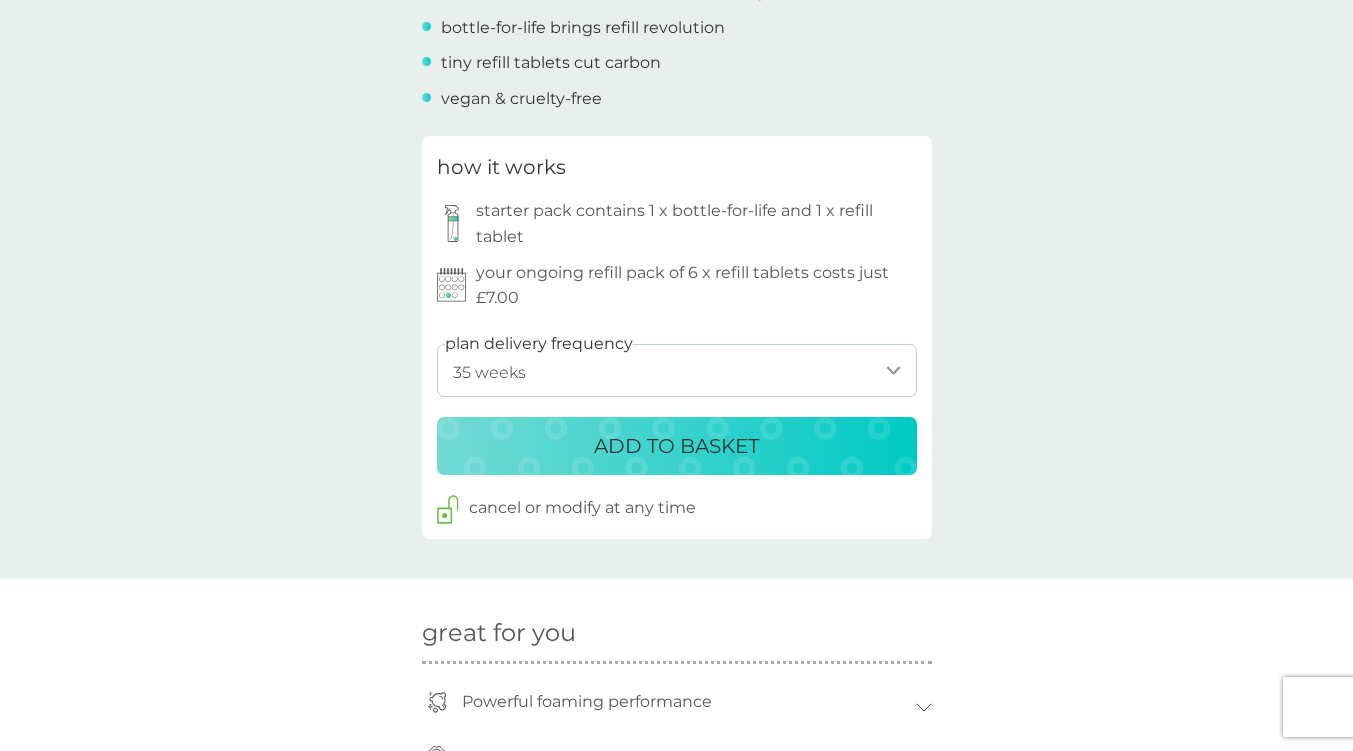 click on "1 week  2 weeks  3 weeks  4 weeks  5 weeks  6 weeks  7 weeks  8 weeks  9 weeks  10 weeks  11 weeks  12 weeks  13 weeks  14 weeks  15 weeks  16 weeks  17 weeks  18 weeks  19 weeks  20 weeks  21 weeks  22 weeks  23 weeks  24 weeks  25 weeks  26 weeks (our suggestion) 27 weeks  28 weeks  29 weeks  30 weeks  31 weeks  32 weeks  33 weeks  34 weeks  35 weeks" at bounding box center [677, 370] 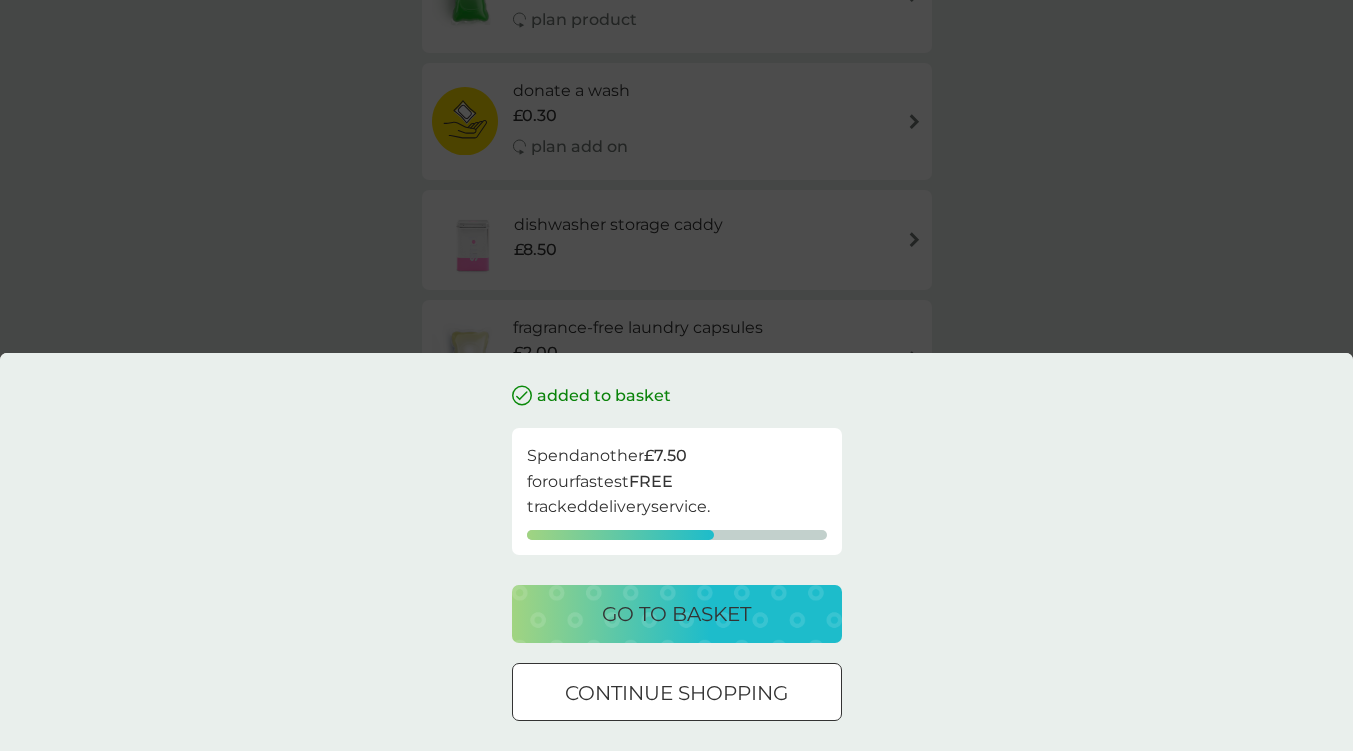 scroll, scrollTop: 0, scrollLeft: 0, axis: both 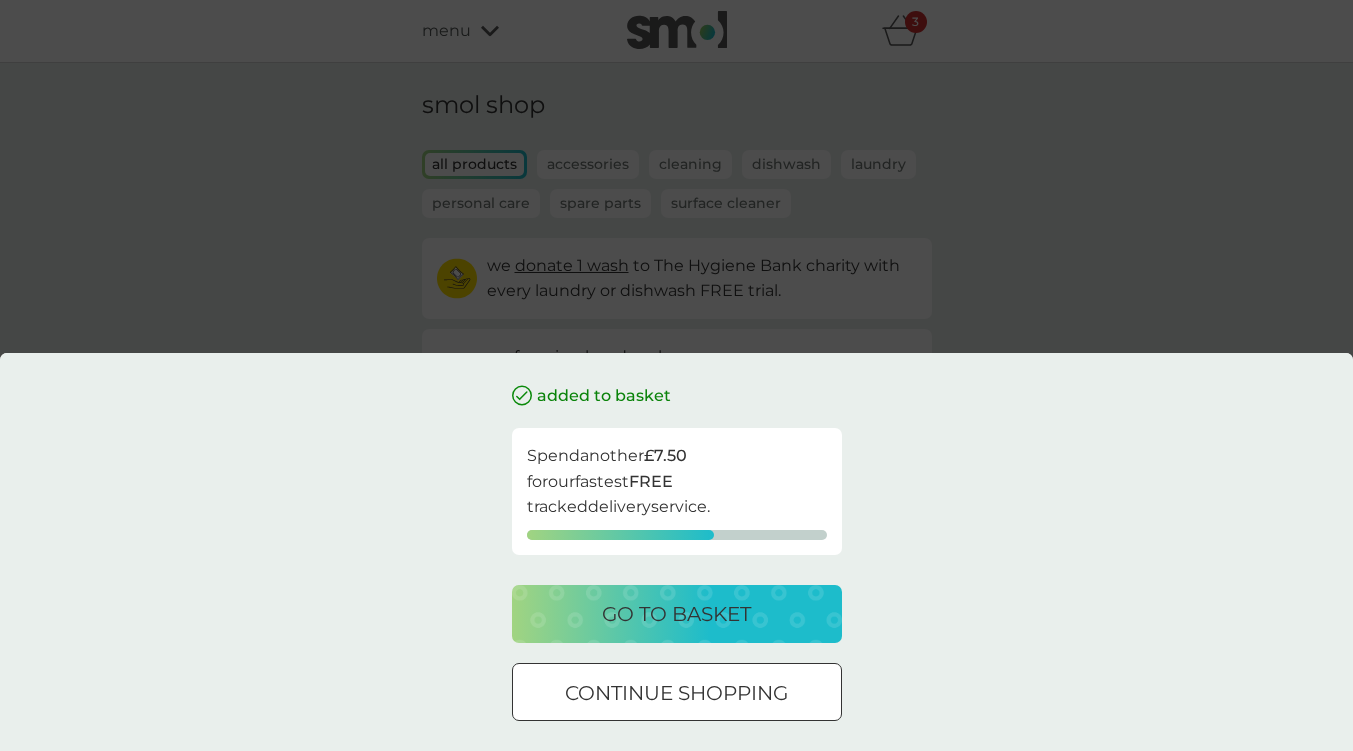 click on "go to basket" at bounding box center [676, 614] 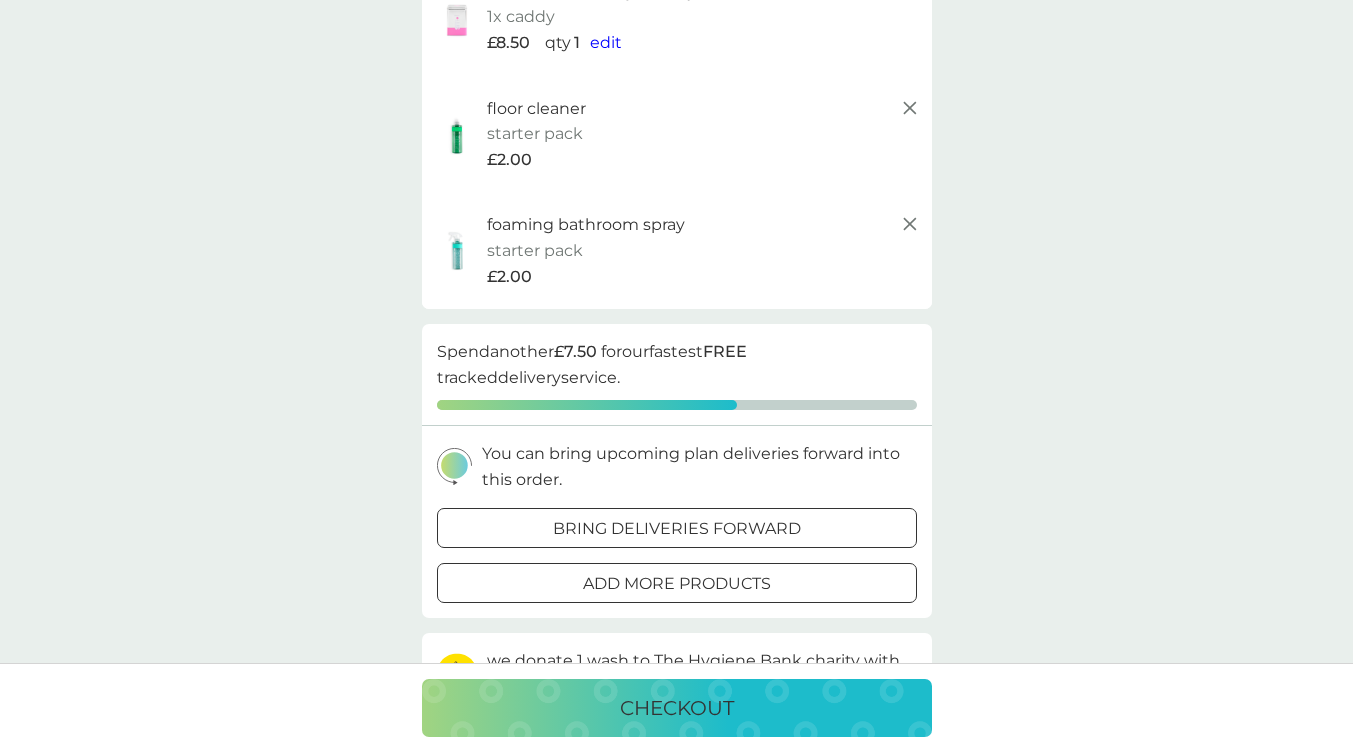 scroll, scrollTop: 200, scrollLeft: 0, axis: vertical 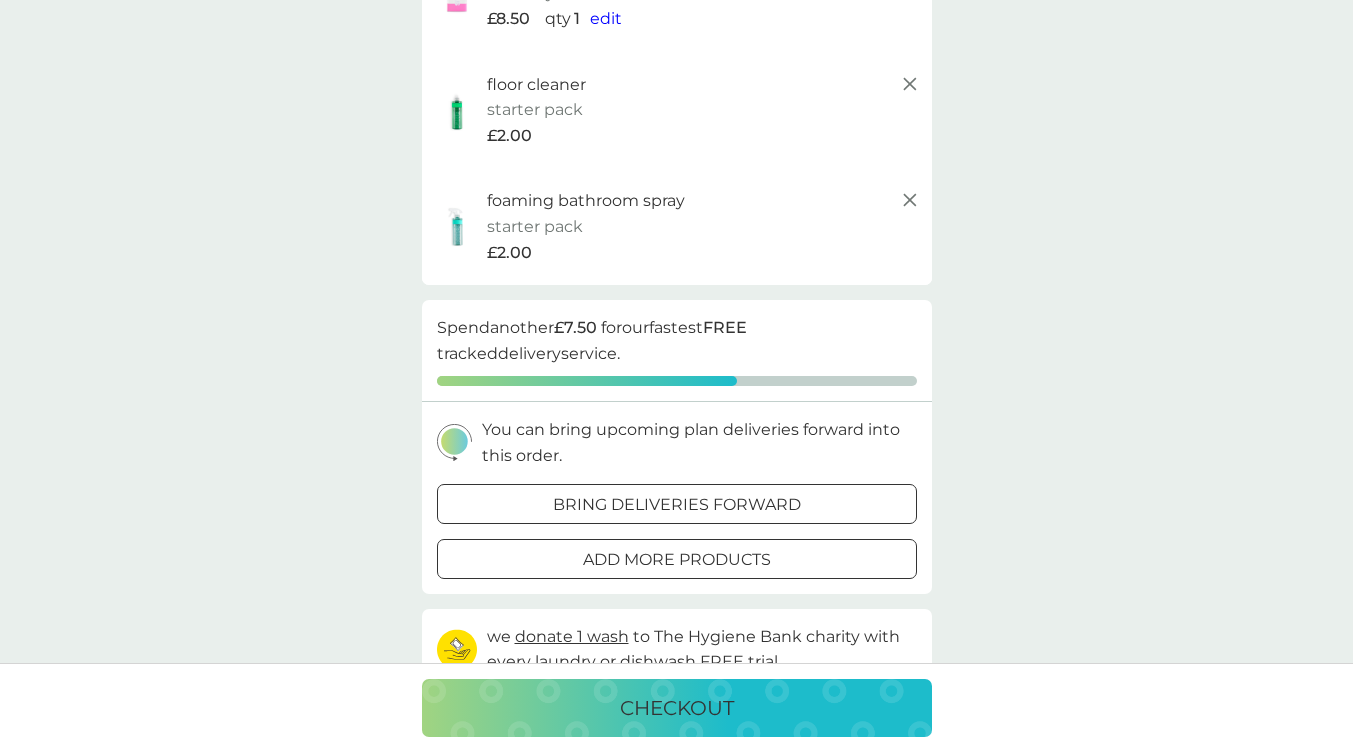 click at bounding box center [677, 559] 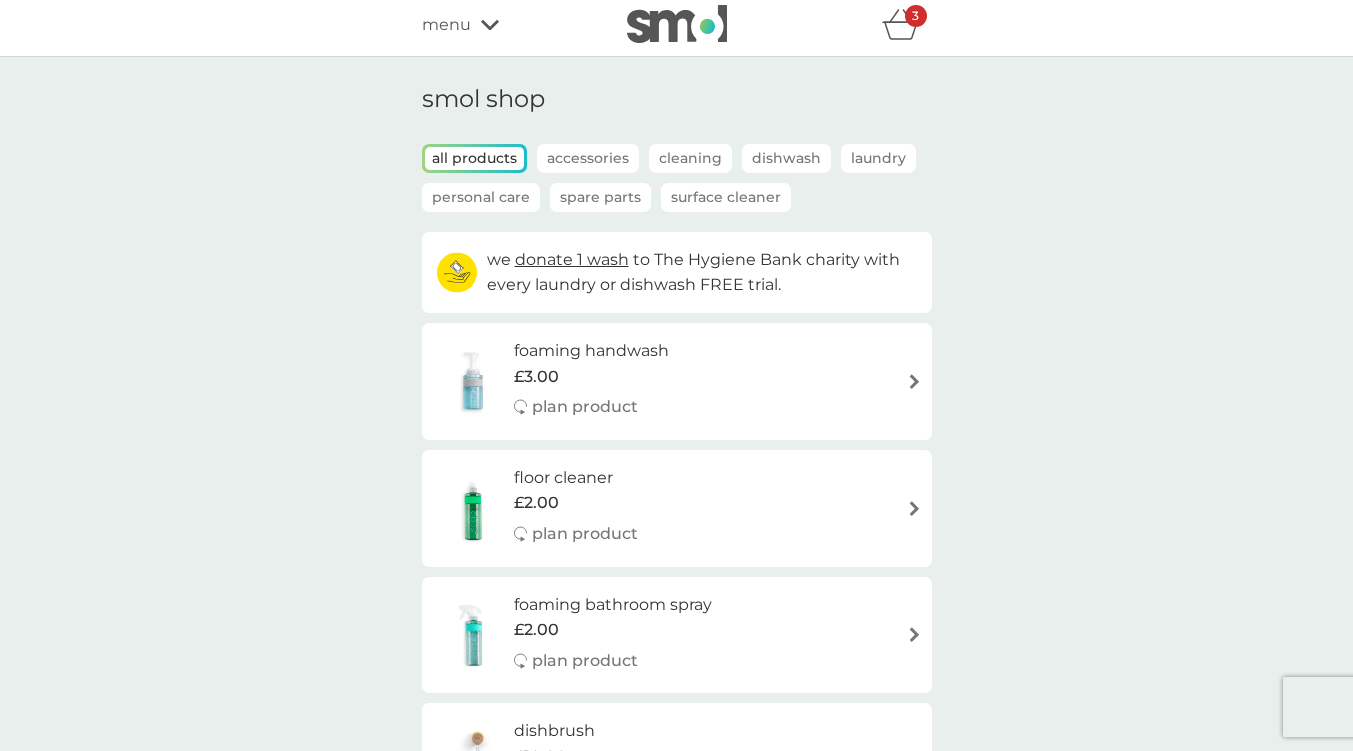 scroll, scrollTop: 0, scrollLeft: 0, axis: both 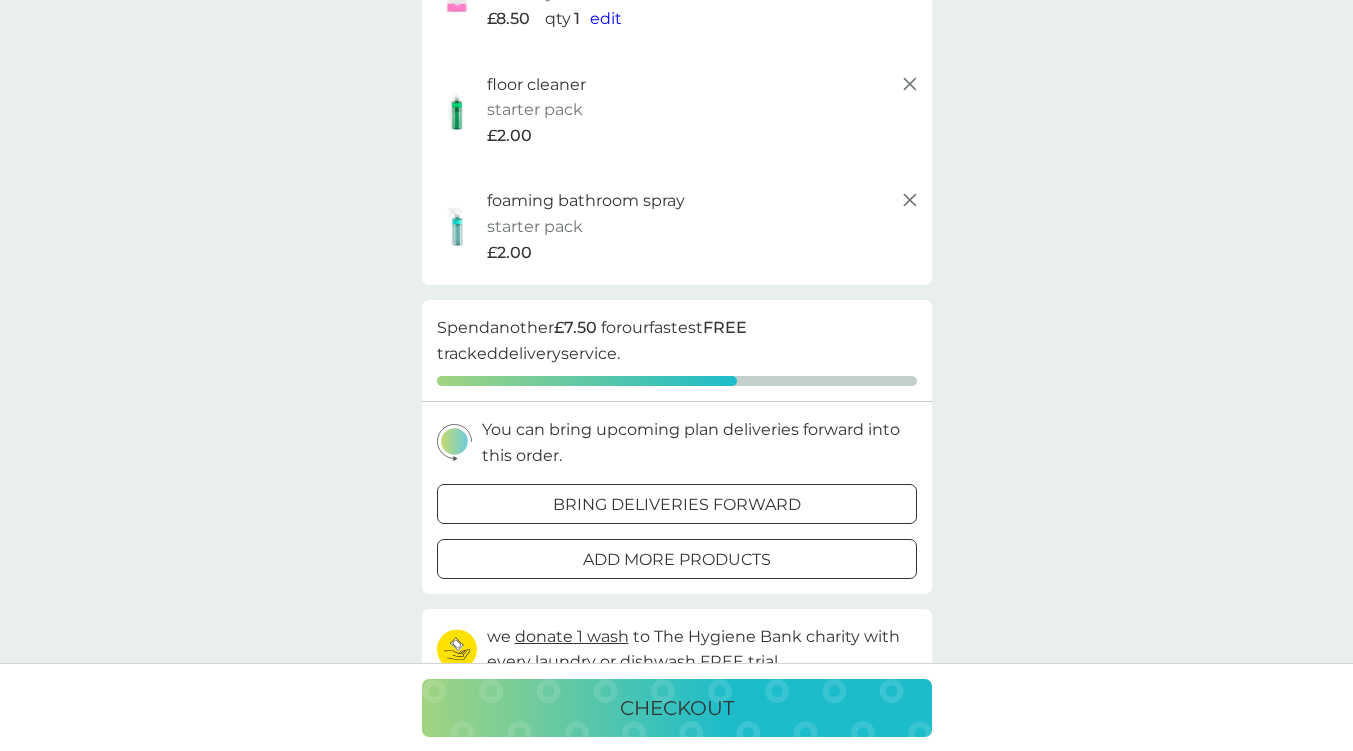 click at bounding box center [677, 504] 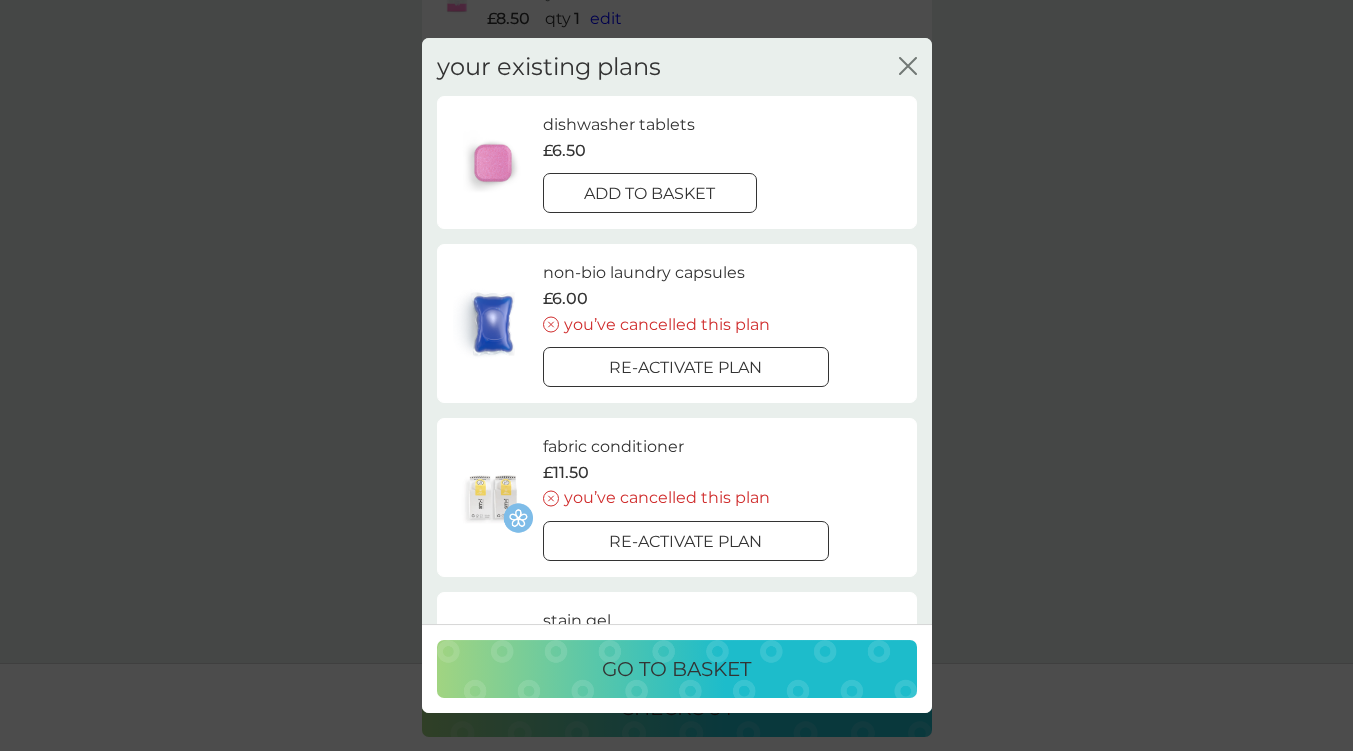 click at bounding box center (650, 194) 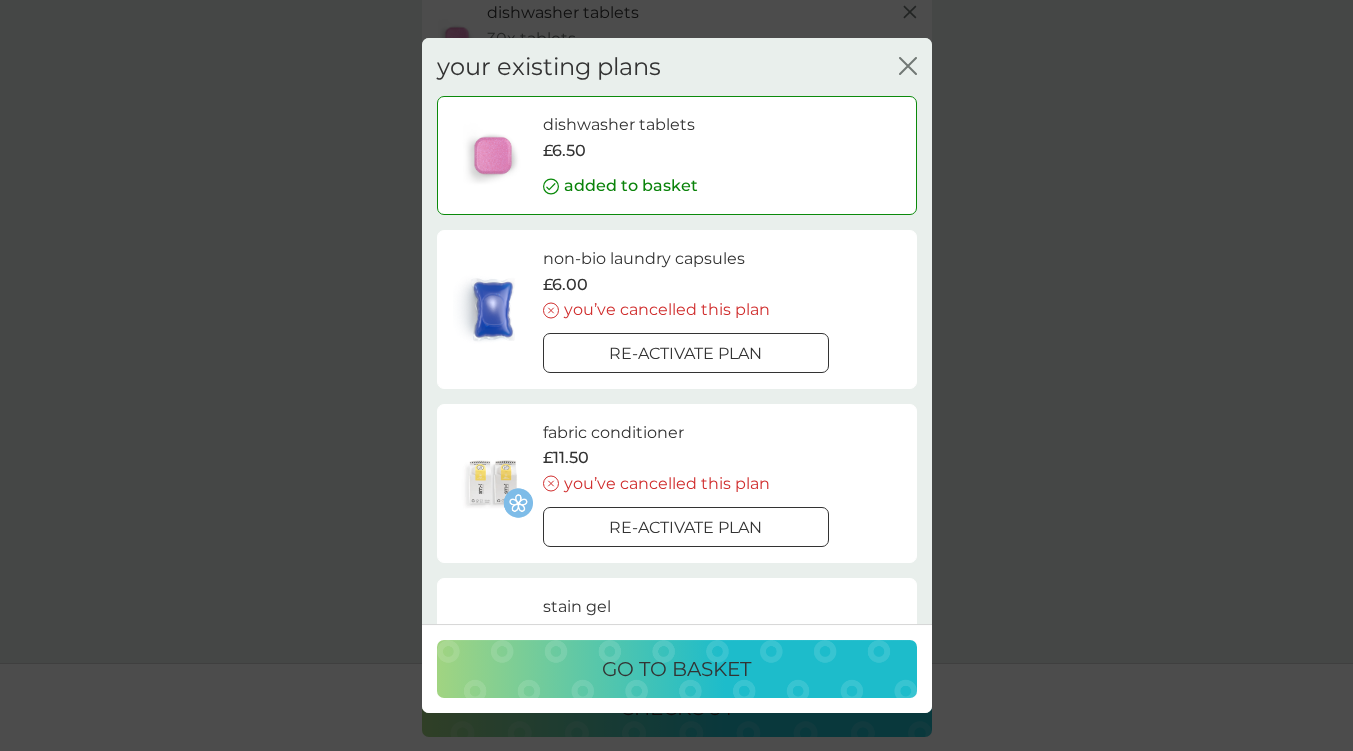 scroll, scrollTop: 408, scrollLeft: 0, axis: vertical 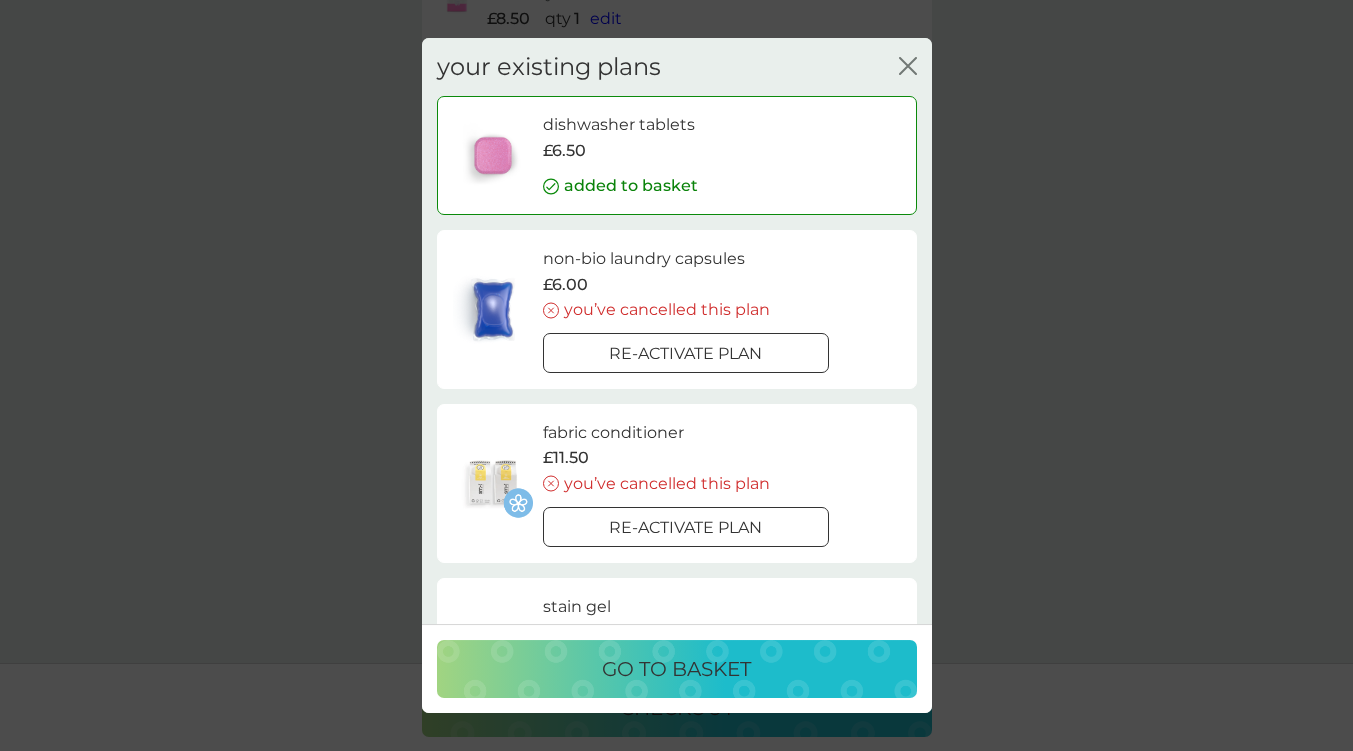 click on "go to basket" at bounding box center [676, 669] 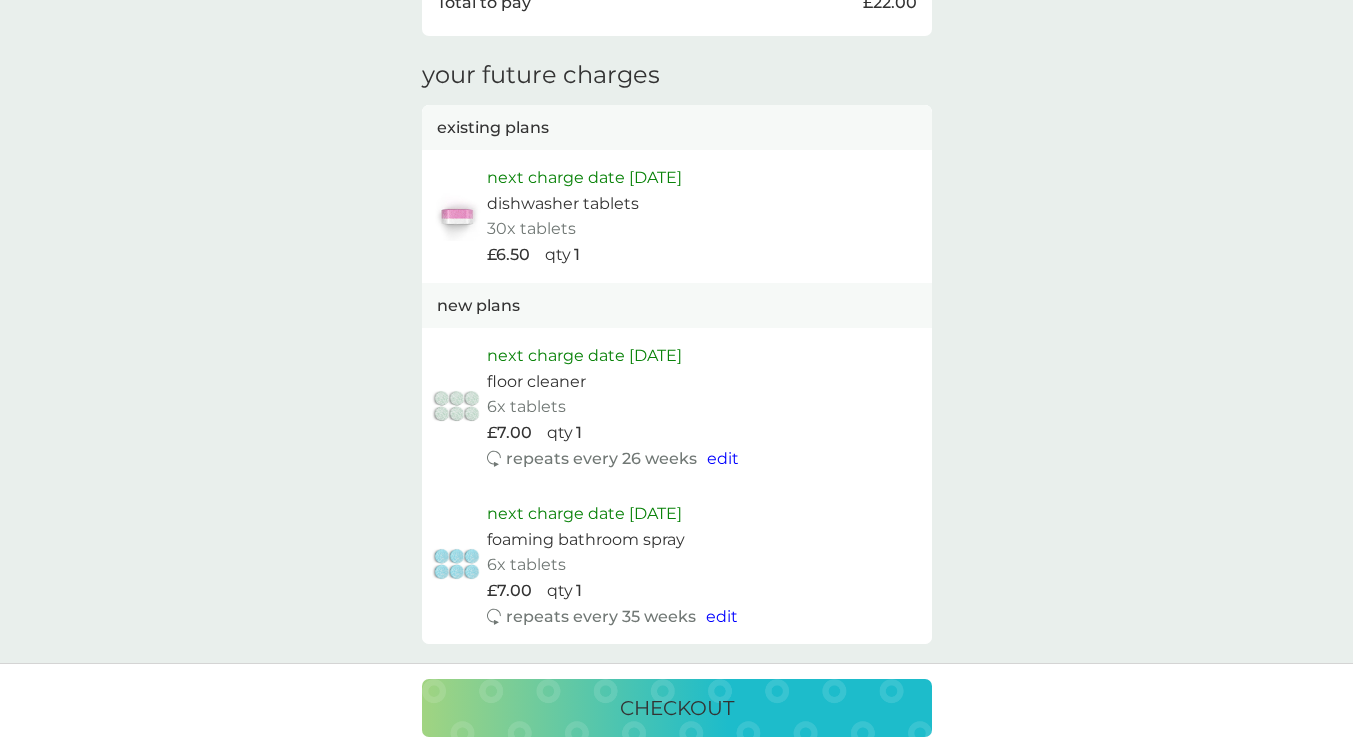 scroll, scrollTop: 1308, scrollLeft: 0, axis: vertical 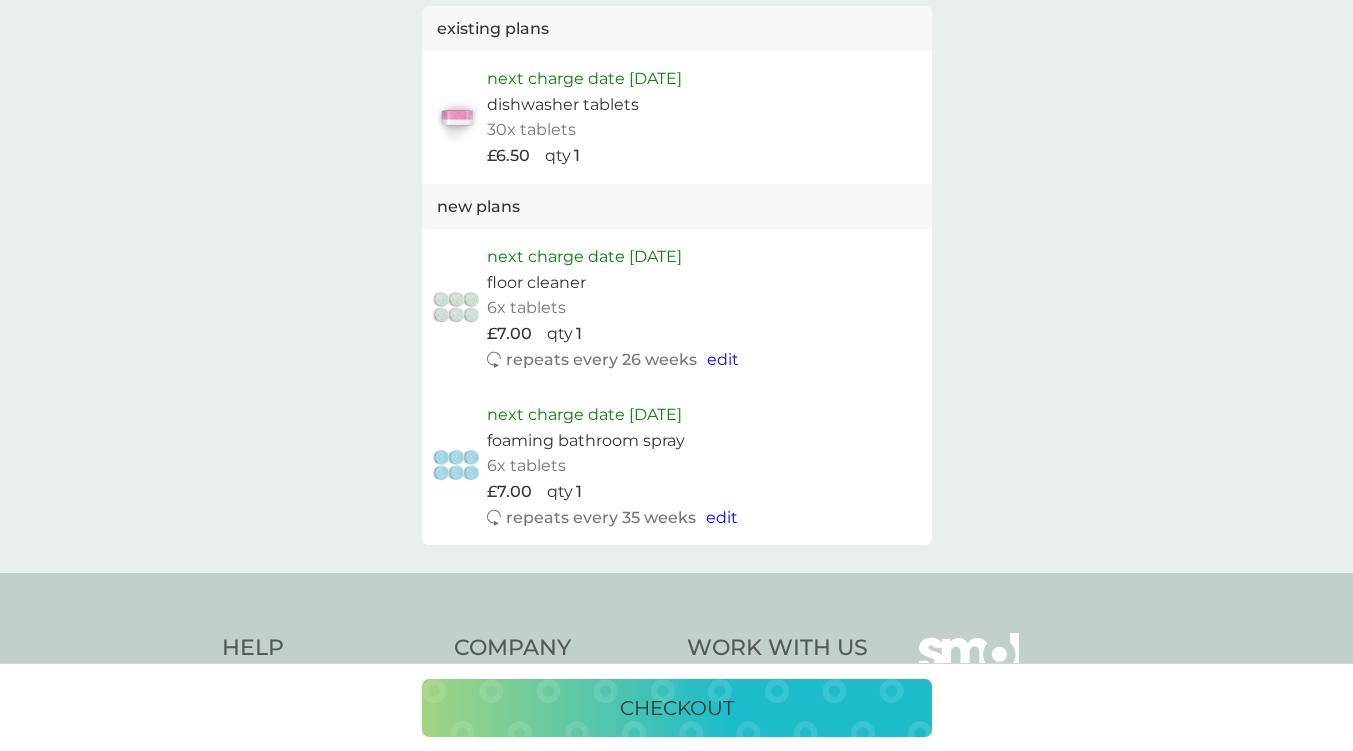 click on "edit" at bounding box center [723, 359] 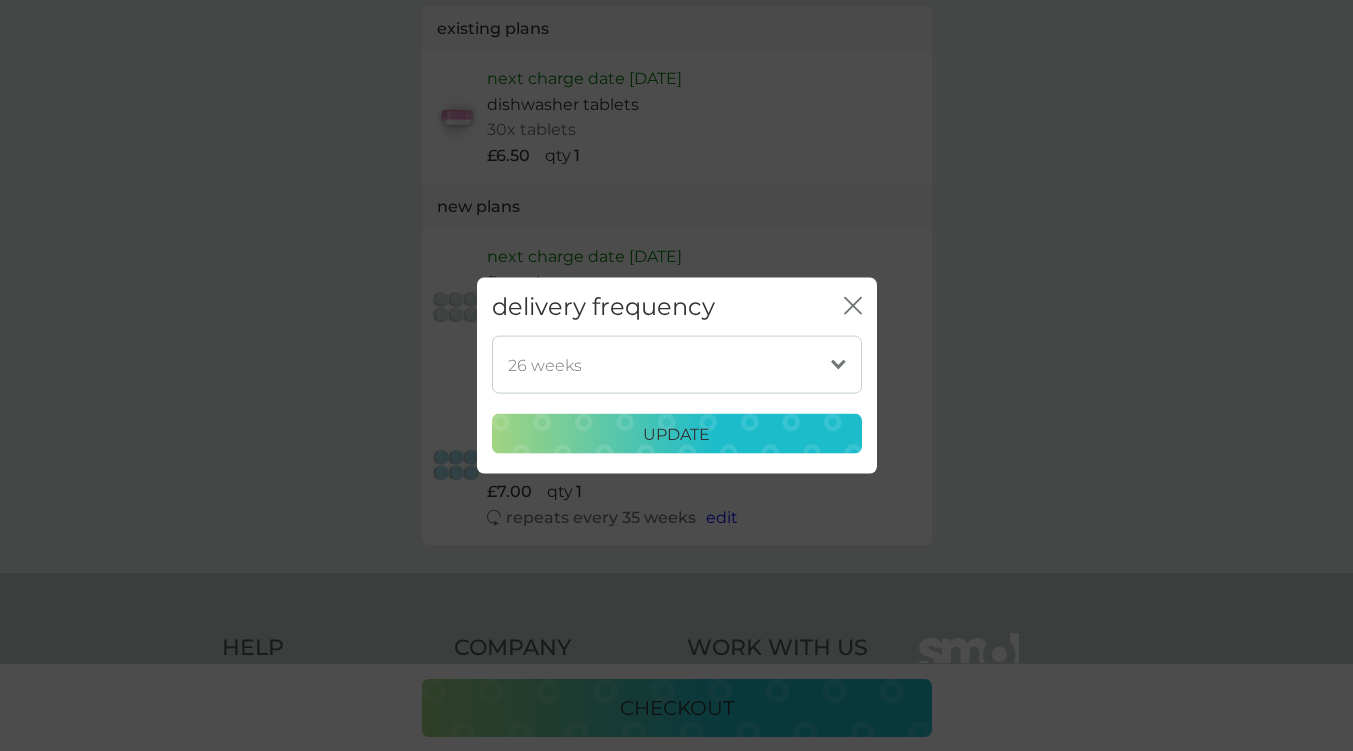 click on "1 week  2 weeks  3 weeks  4 weeks  5 weeks  6 weeks  7 weeks  8 weeks  9 weeks  10 weeks  11 weeks  12 weeks (our suggestion) 13 weeks  14 weeks  15 weeks  16 weeks  17 weeks  18 weeks  19 weeks  20 weeks  21 weeks  22 weeks  23 weeks  24 weeks  25 weeks  26 weeks" at bounding box center (677, 365) 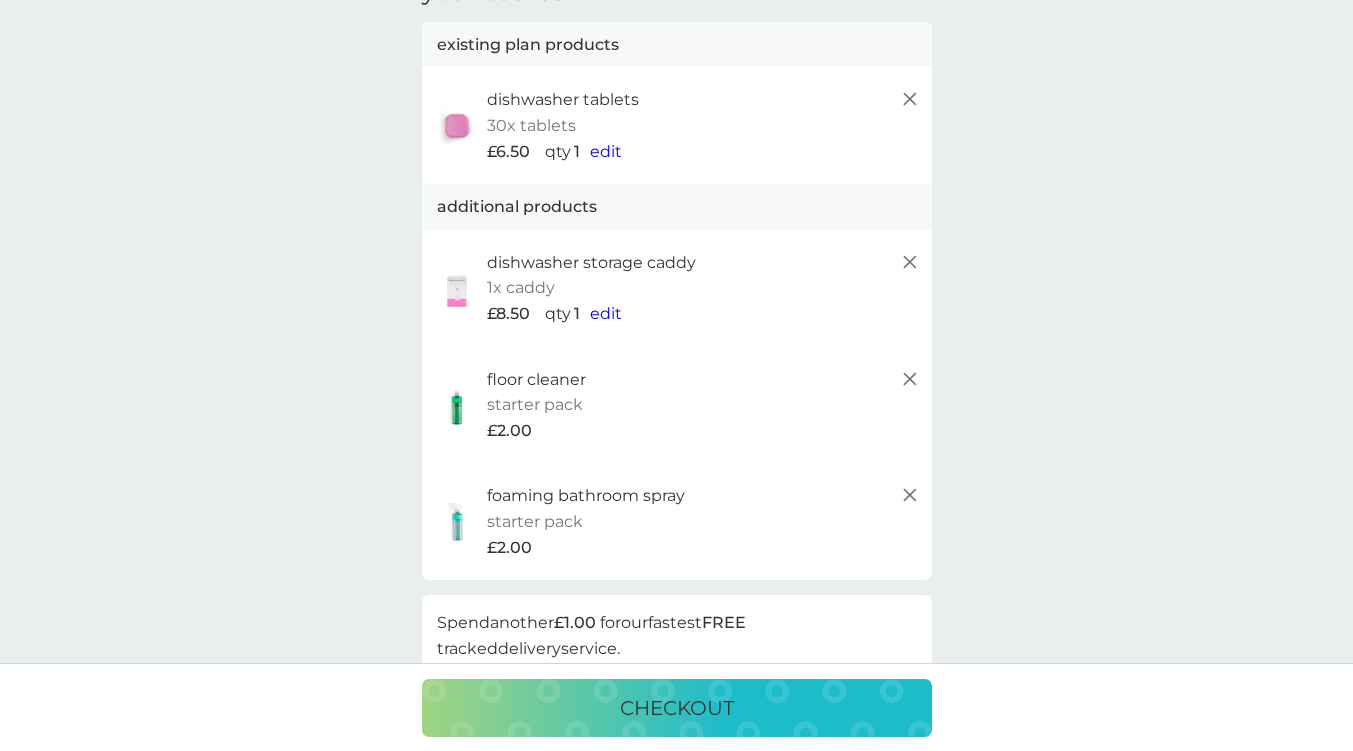 scroll, scrollTop: 0, scrollLeft: 0, axis: both 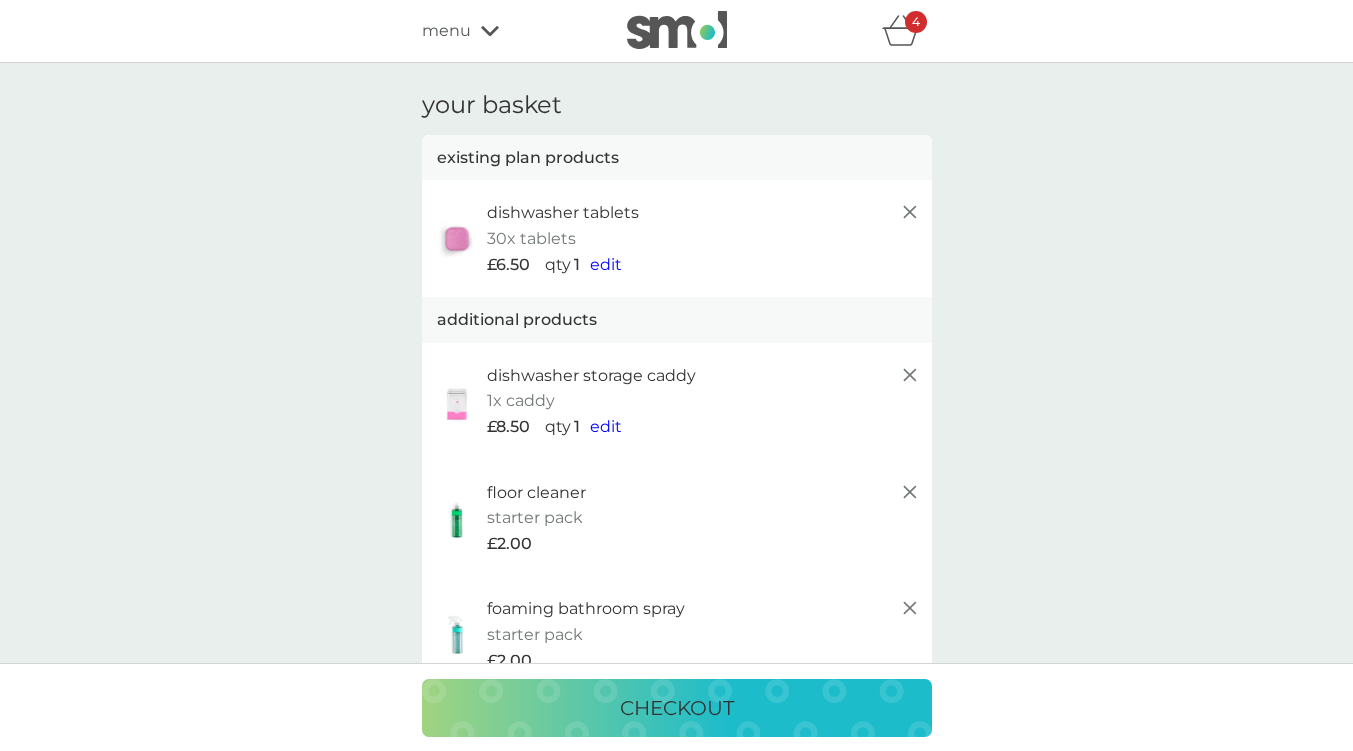 click 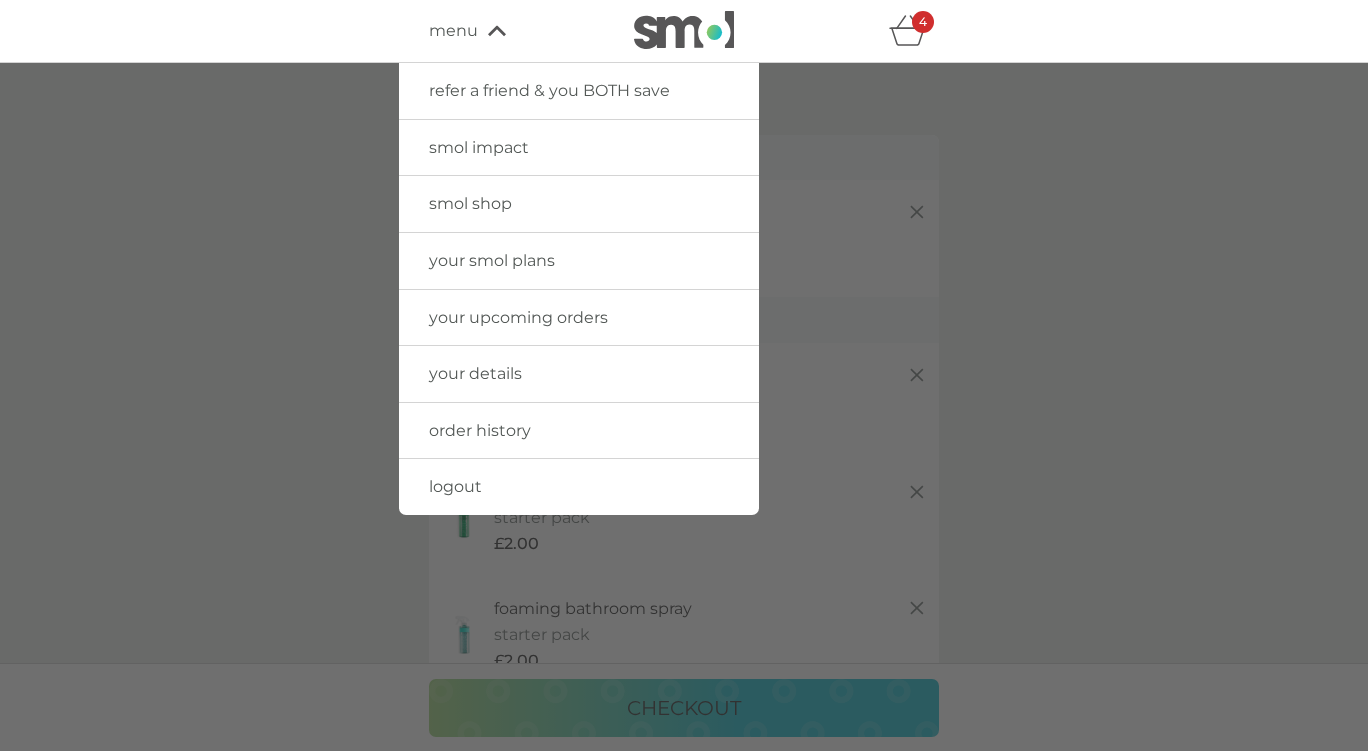 click on "smol shop" at bounding box center [470, 203] 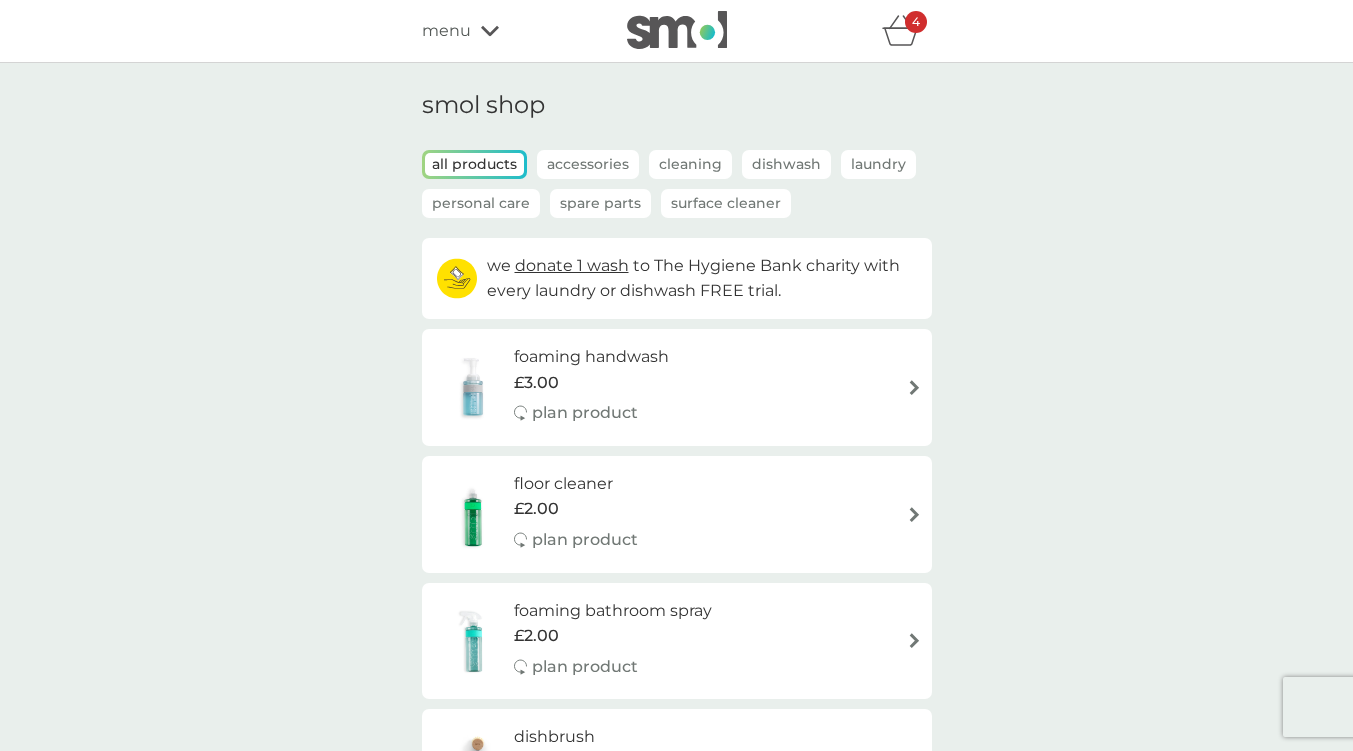 click at bounding box center [914, 387] 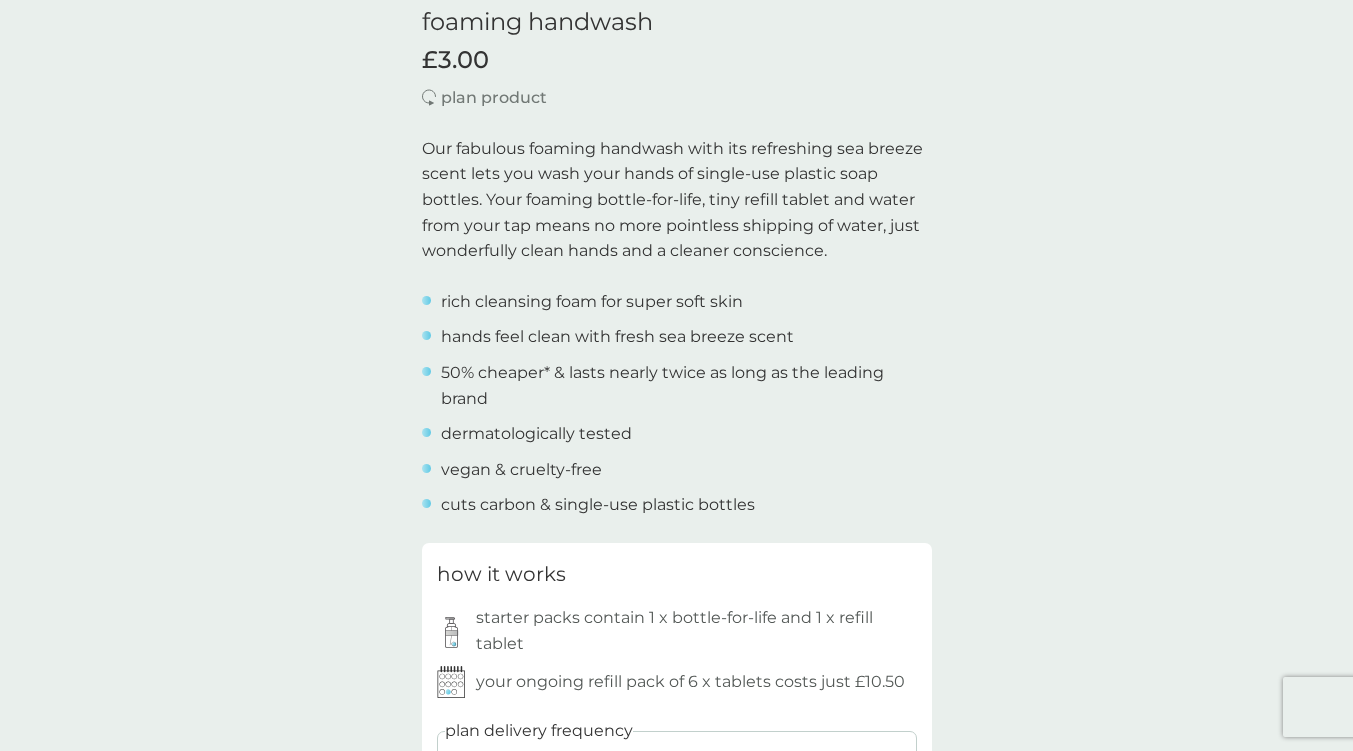 scroll, scrollTop: 800, scrollLeft: 0, axis: vertical 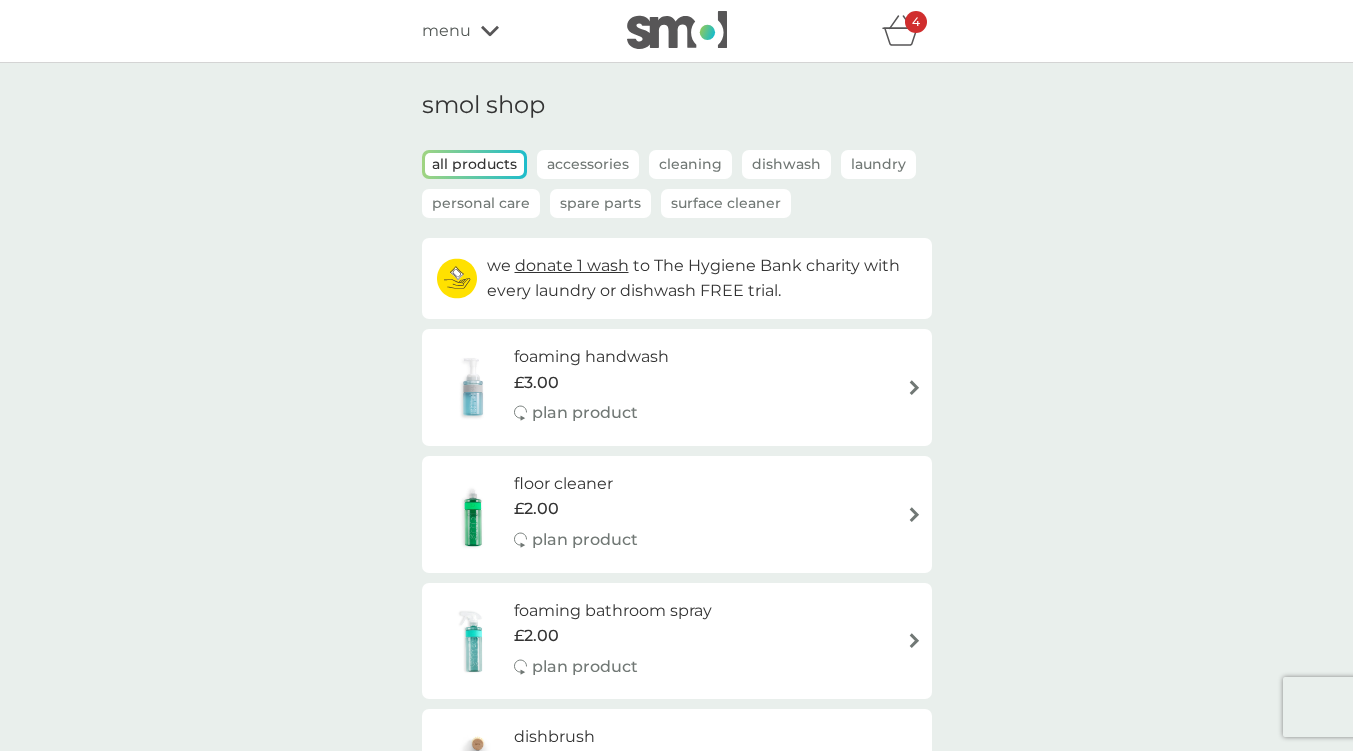 click at bounding box center [914, 387] 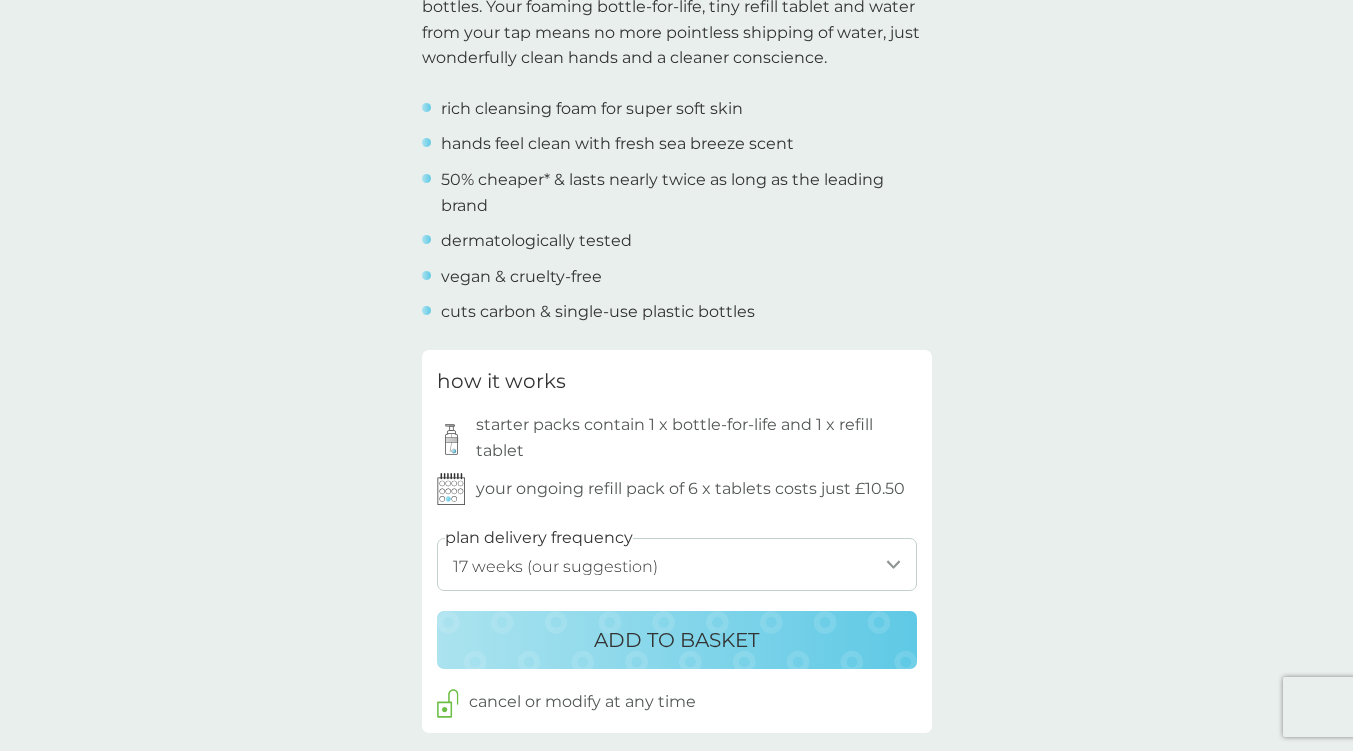 scroll, scrollTop: 800, scrollLeft: 0, axis: vertical 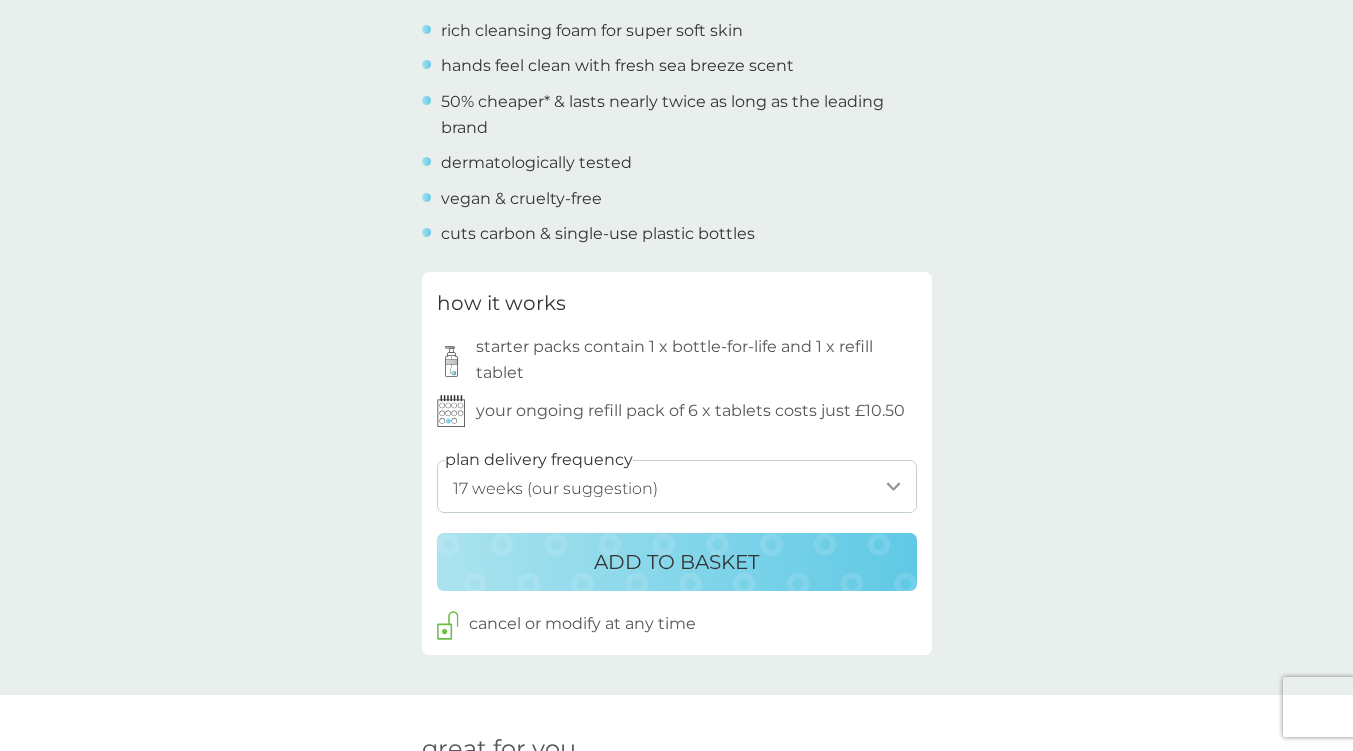 click on "1 week  2 weeks  3 weeks  4 weeks  5 weeks  6 weeks  7 weeks  8 weeks  9 weeks  10 weeks  11 weeks  12 weeks  13 weeks  14 weeks  15 weeks  16 weeks  17 weeks (our suggestion) 18 weeks  19 weeks  20 weeks  21 weeks  22 weeks  23 weeks  24 weeks  25 weeks  26 weeks" at bounding box center (677, 486) 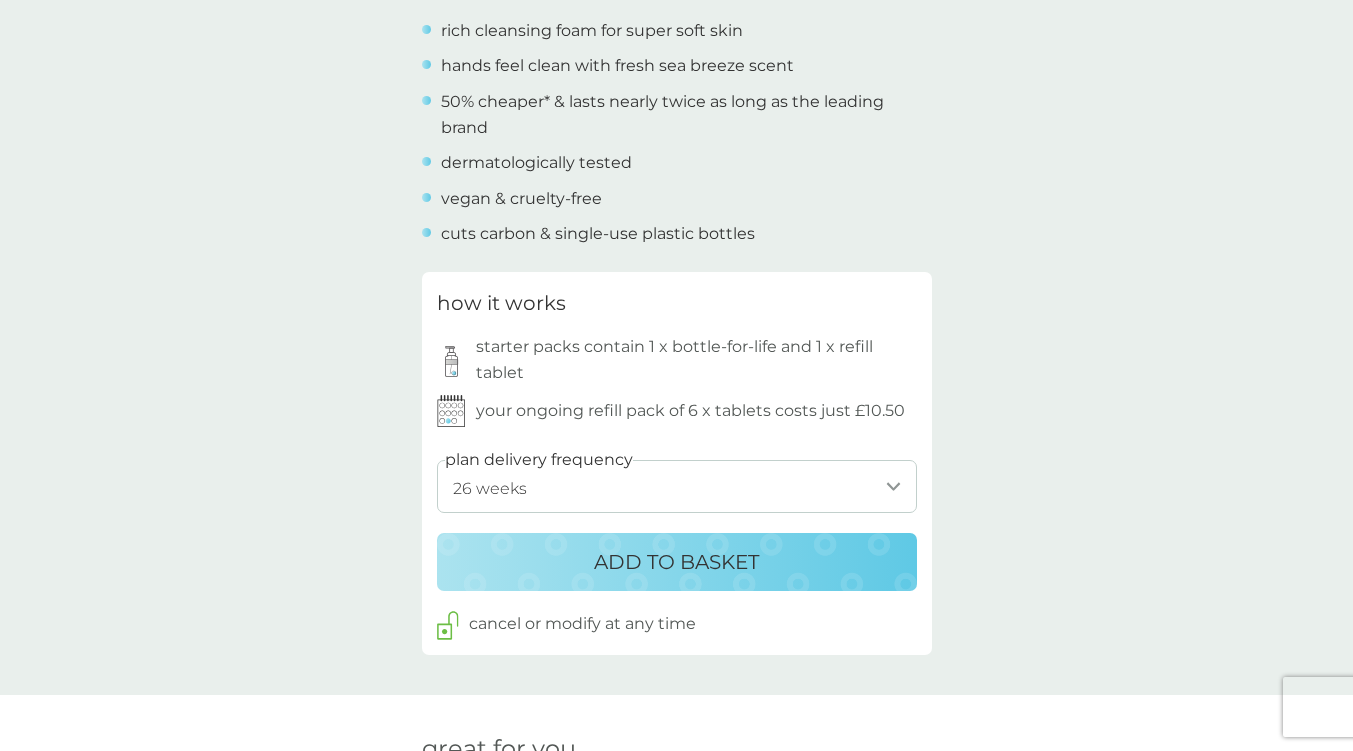 click on "1 week  2 weeks  3 weeks  4 weeks  5 weeks  6 weeks  7 weeks  8 weeks  9 weeks  10 weeks  11 weeks  12 weeks  13 weeks  14 weeks  15 weeks  16 weeks  17 weeks (our suggestion) 18 weeks  19 weeks  20 weeks  21 weeks  22 weeks  23 weeks  24 weeks  25 weeks  26 weeks" at bounding box center (677, 486) 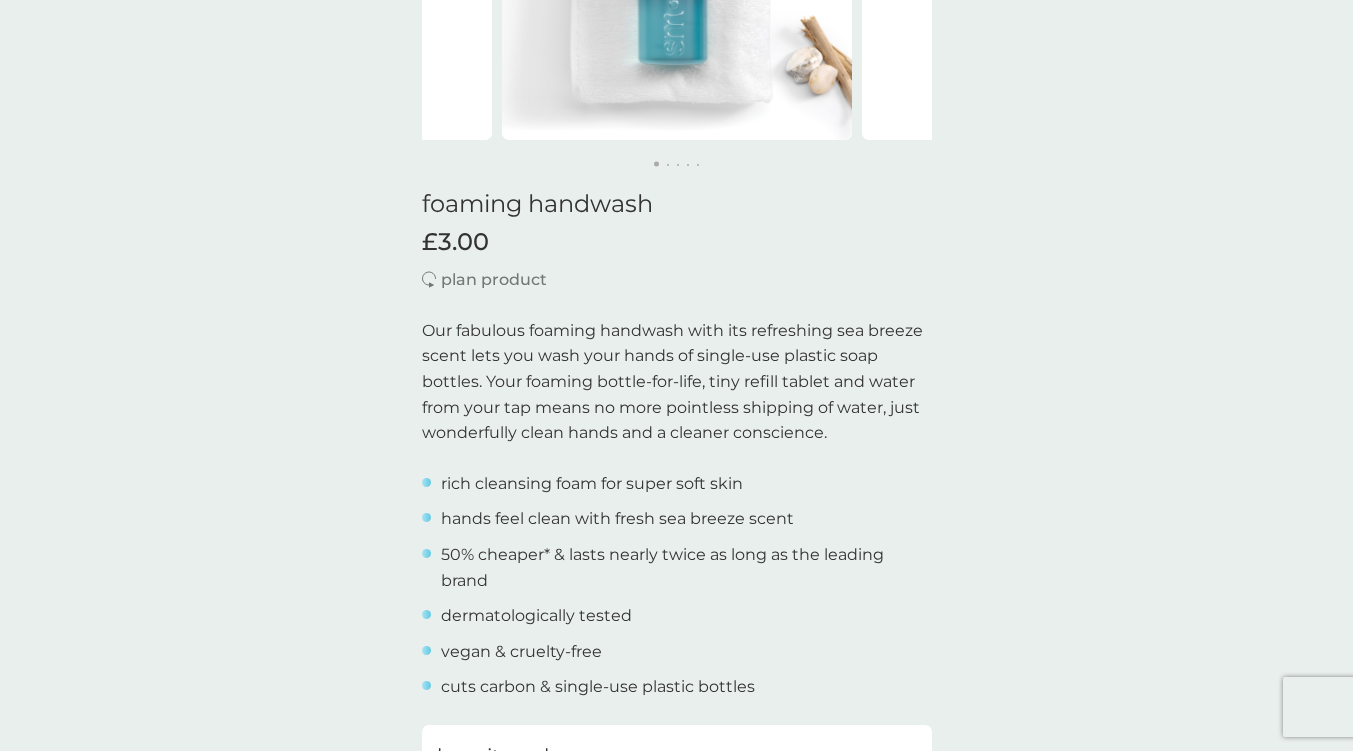 scroll, scrollTop: 300, scrollLeft: 0, axis: vertical 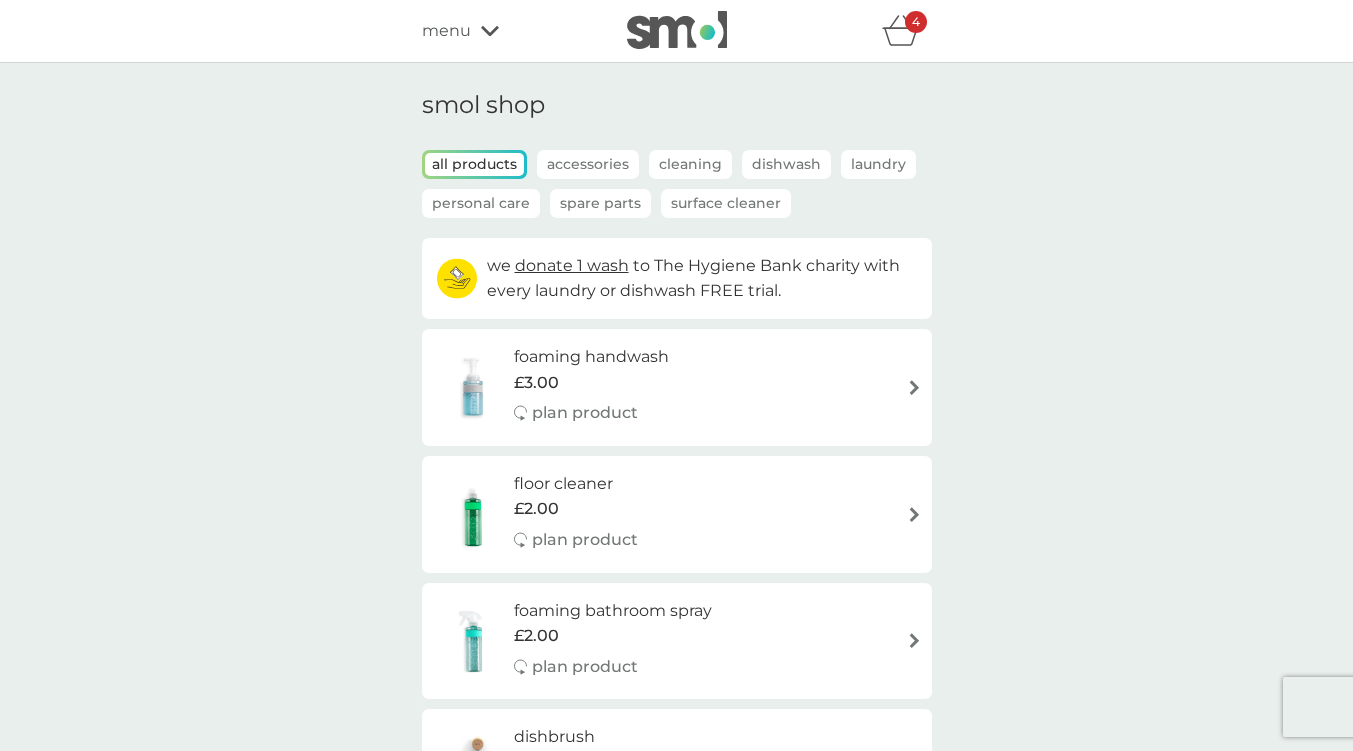 click 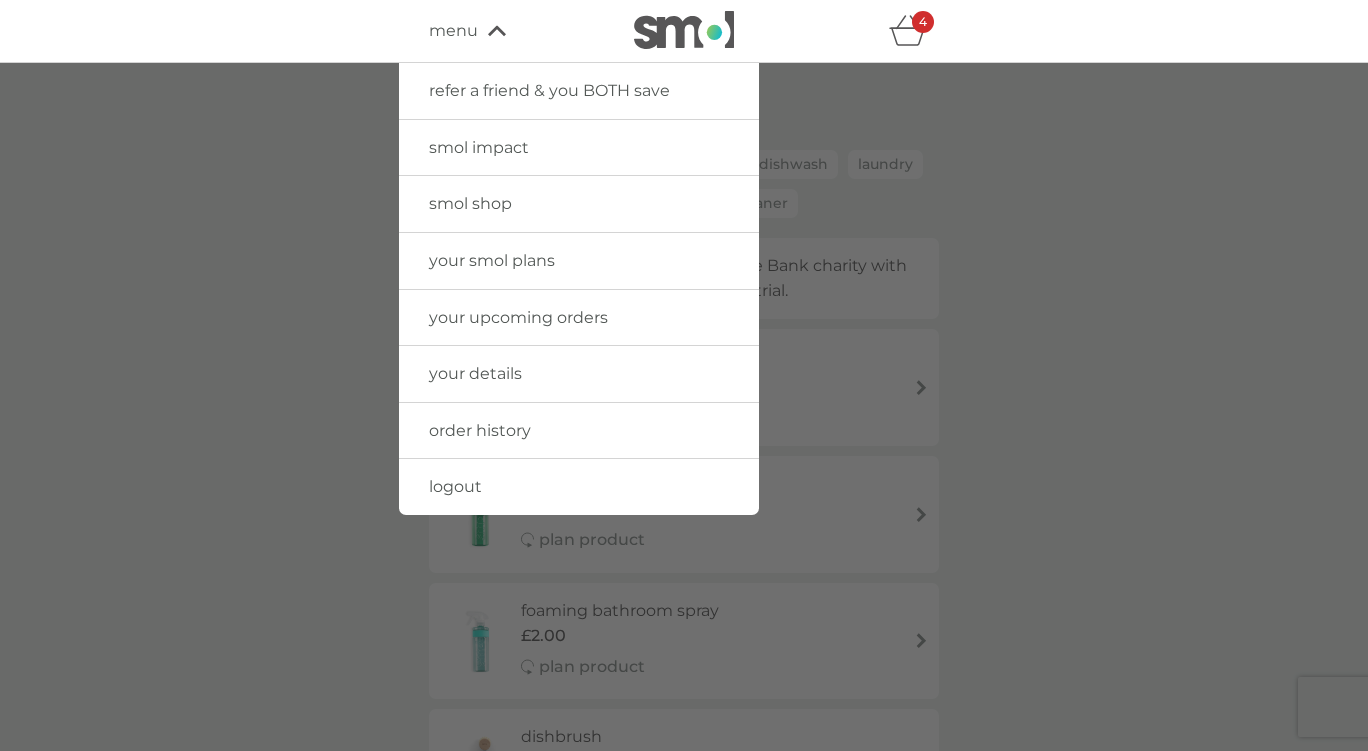 click at bounding box center [684, 438] 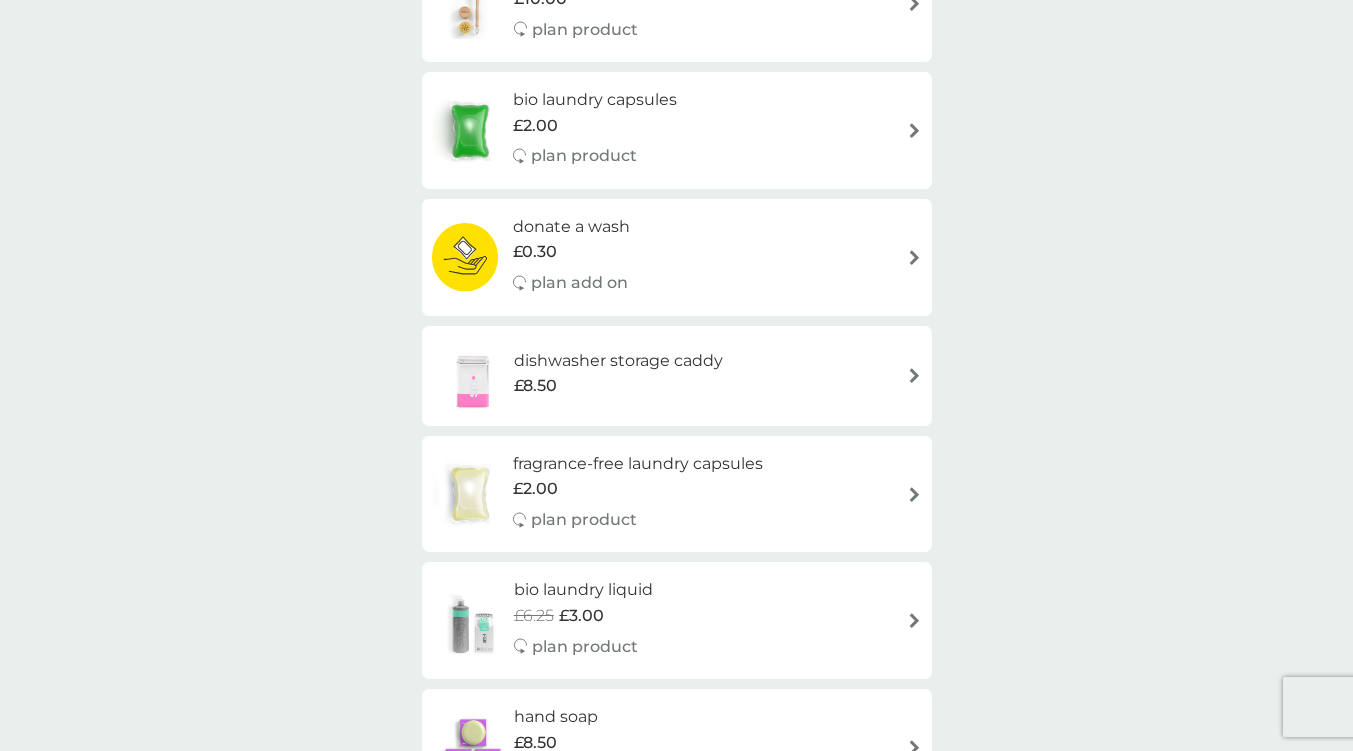 scroll, scrollTop: 600, scrollLeft: 0, axis: vertical 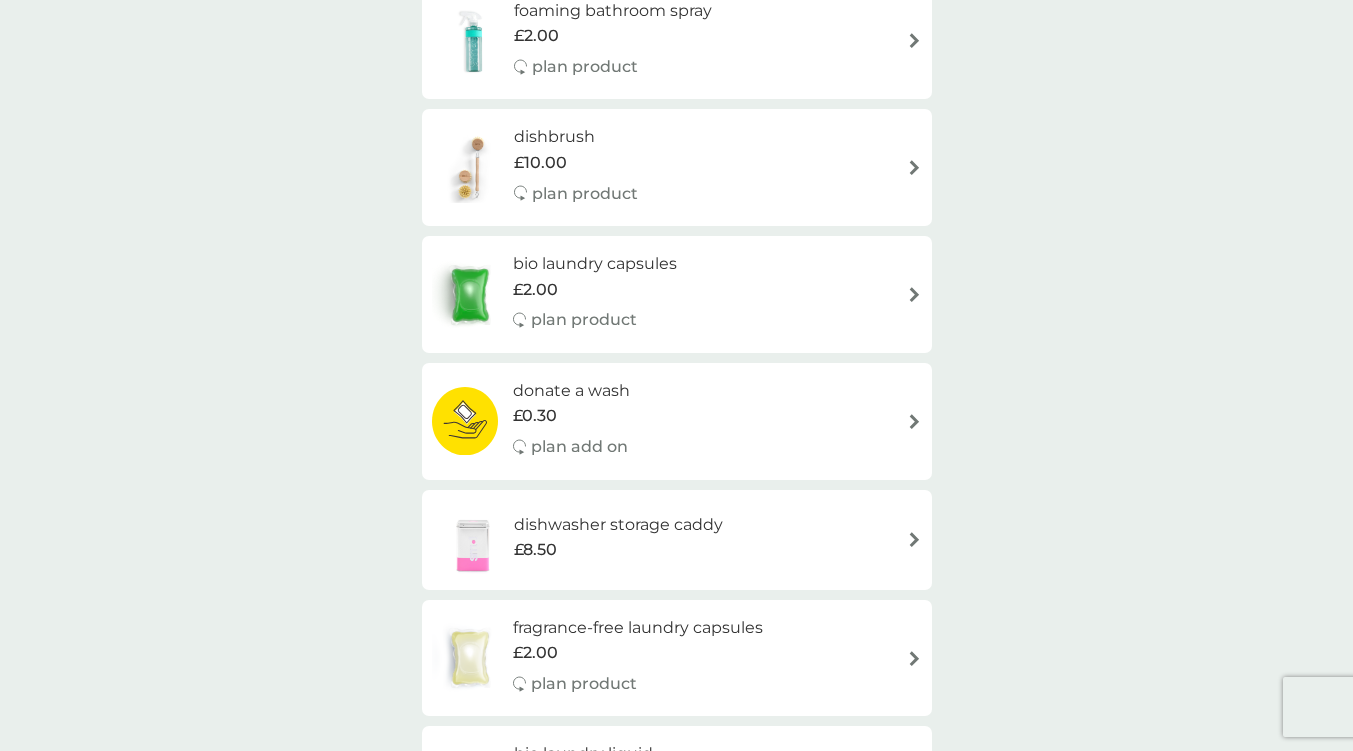 click at bounding box center [914, 294] 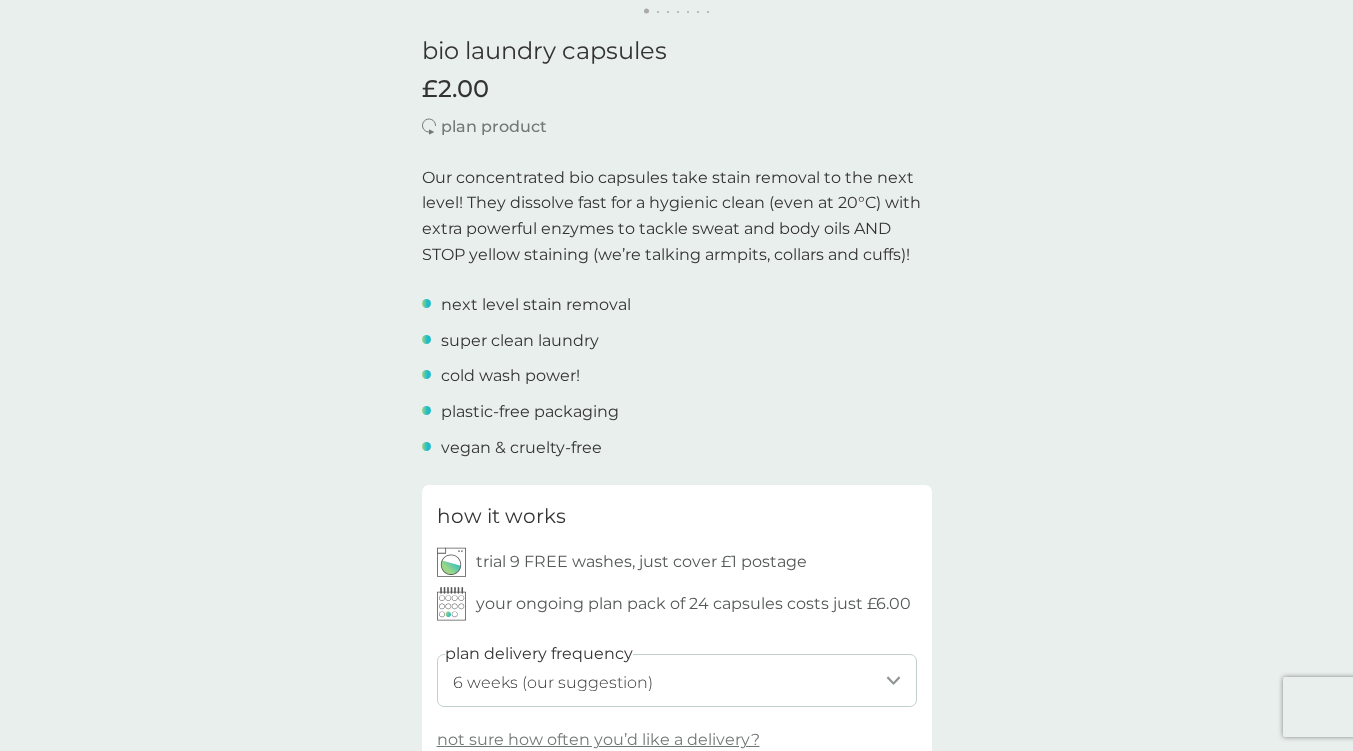 scroll, scrollTop: 700, scrollLeft: 0, axis: vertical 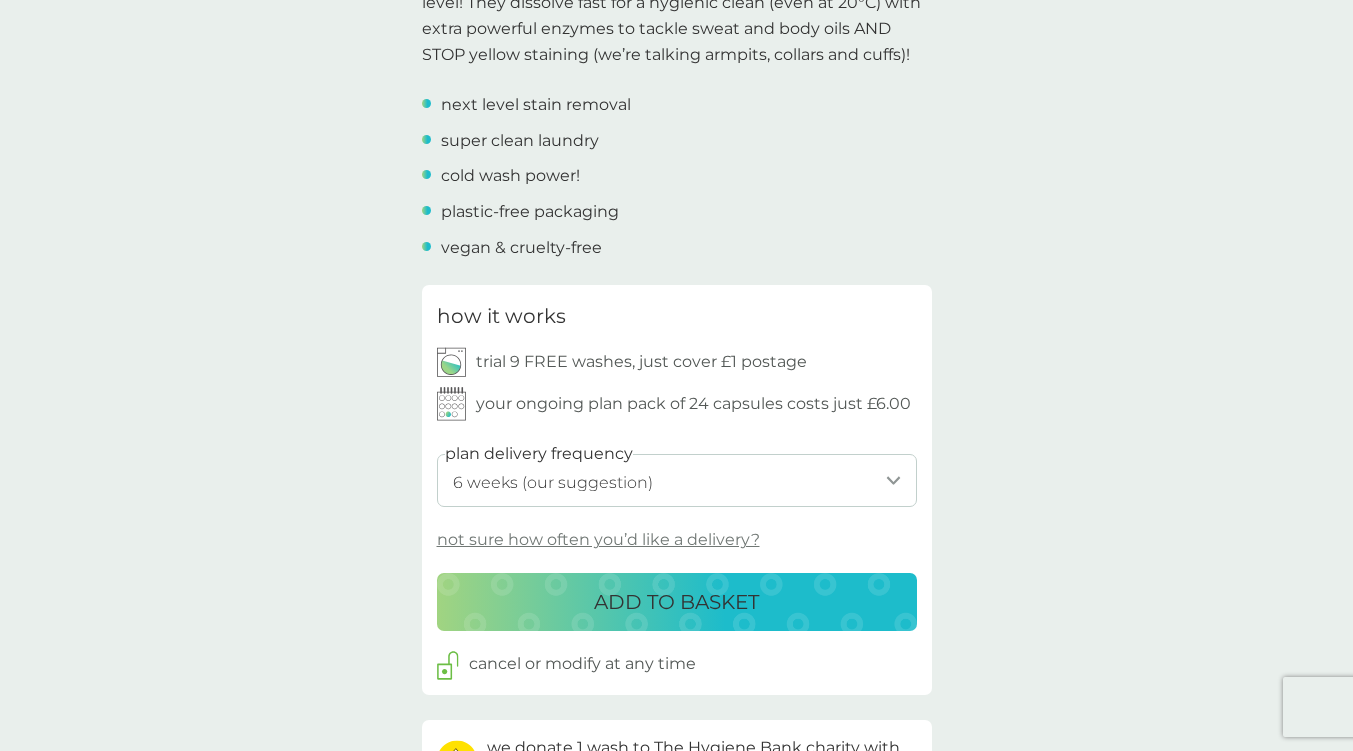 click on "1 week  2 weeks  3 weeks  4 weeks  5 weeks  6 weeks (our suggestion) 7 weeks  8 weeks  9 weeks  10 weeks  11 weeks  12 weeks  13 weeks  14 weeks  15 weeks  16 weeks  17 weeks" at bounding box center (677, 480) 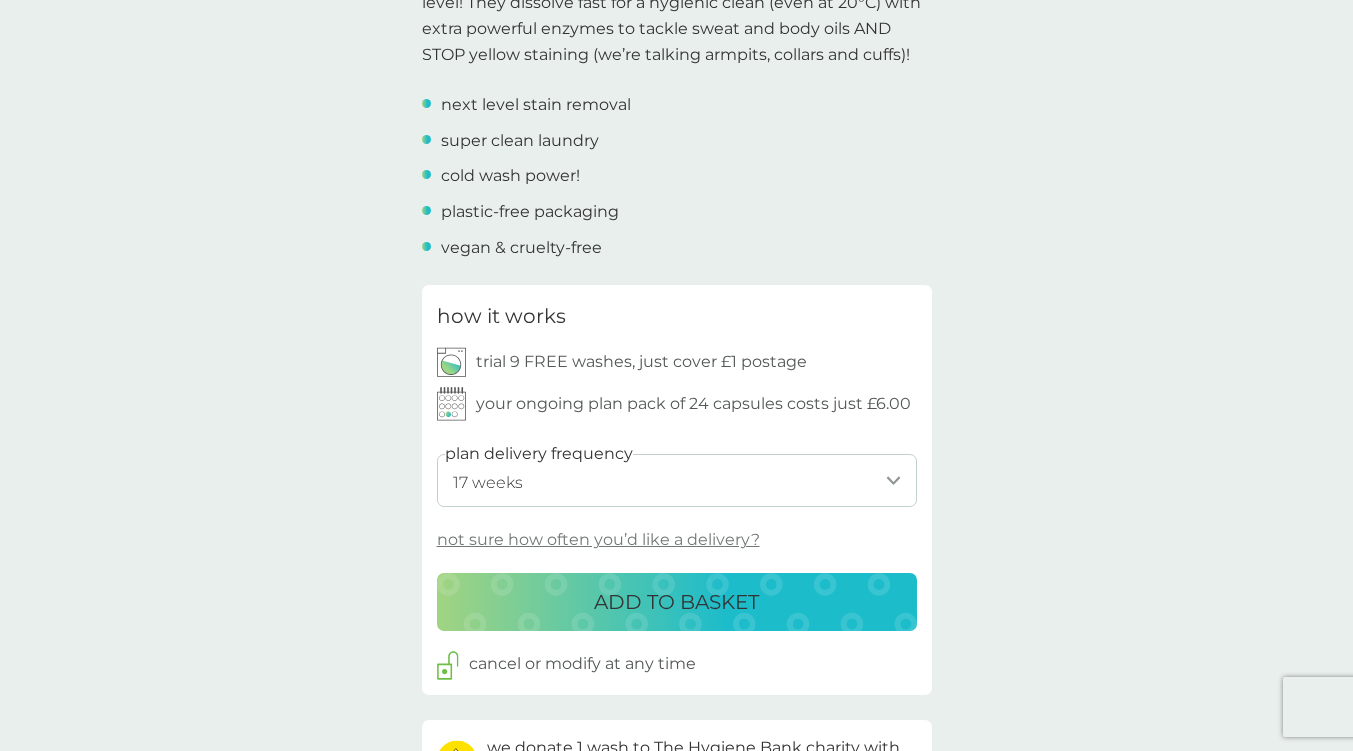 click on "1 week  2 weeks  3 weeks  4 weeks  5 weeks  6 weeks (our suggestion) 7 weeks  8 weeks  9 weeks  10 weeks  11 weeks  12 weeks  13 weeks  14 weeks  15 weeks  16 weeks  17 weeks" at bounding box center (677, 480) 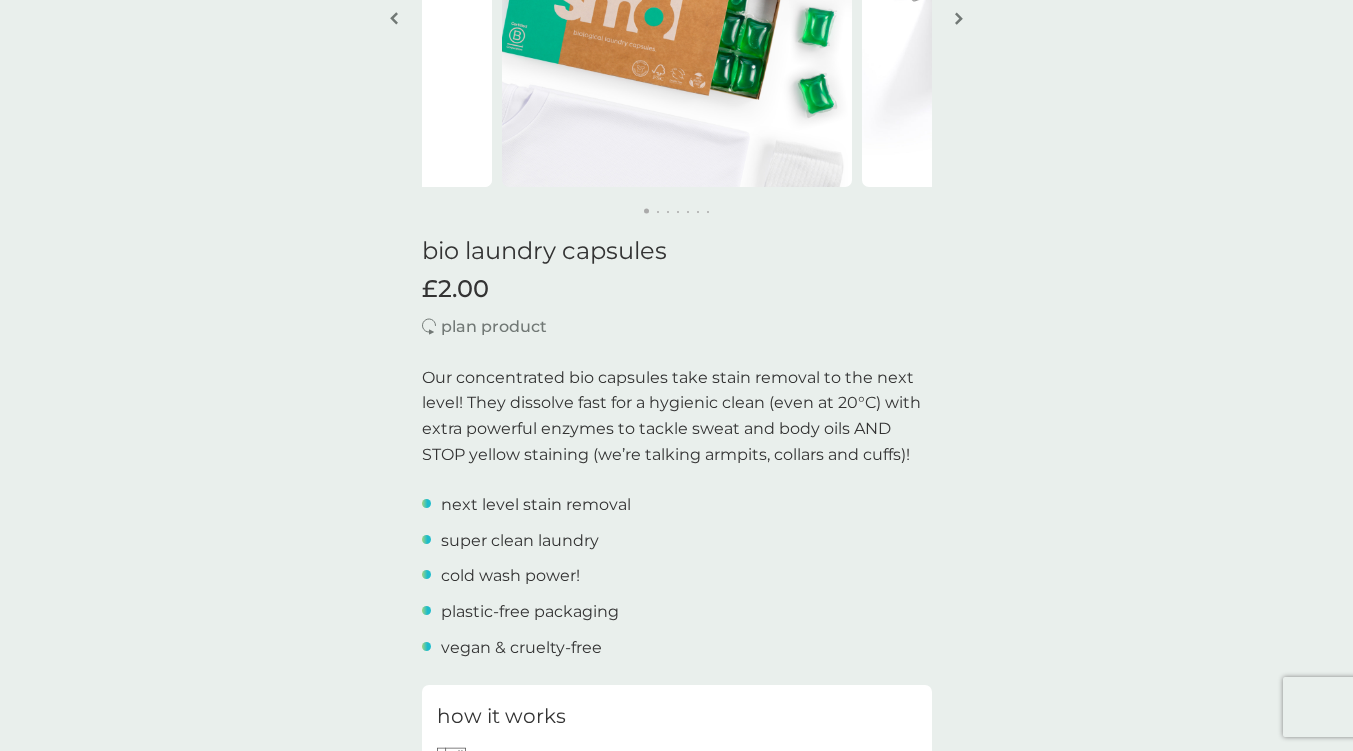 scroll, scrollTop: 200, scrollLeft: 0, axis: vertical 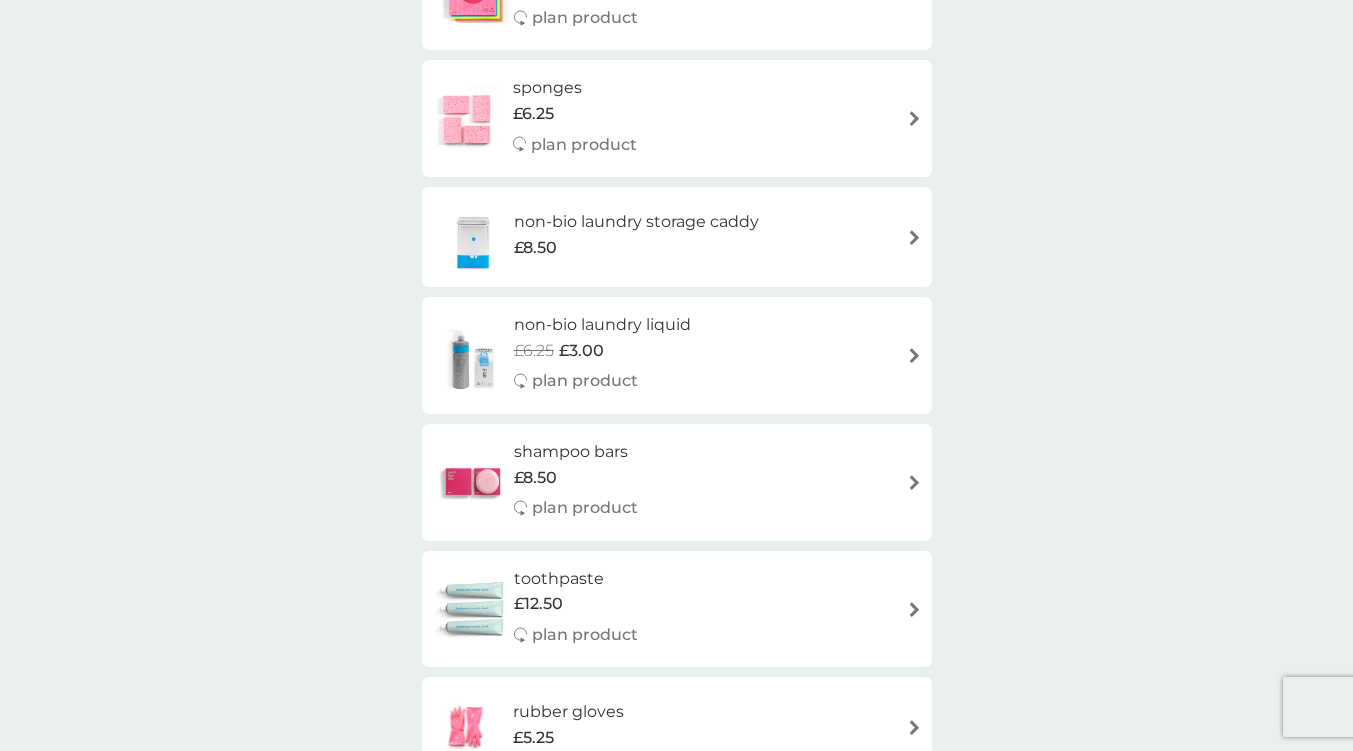 click at bounding box center (914, 355) 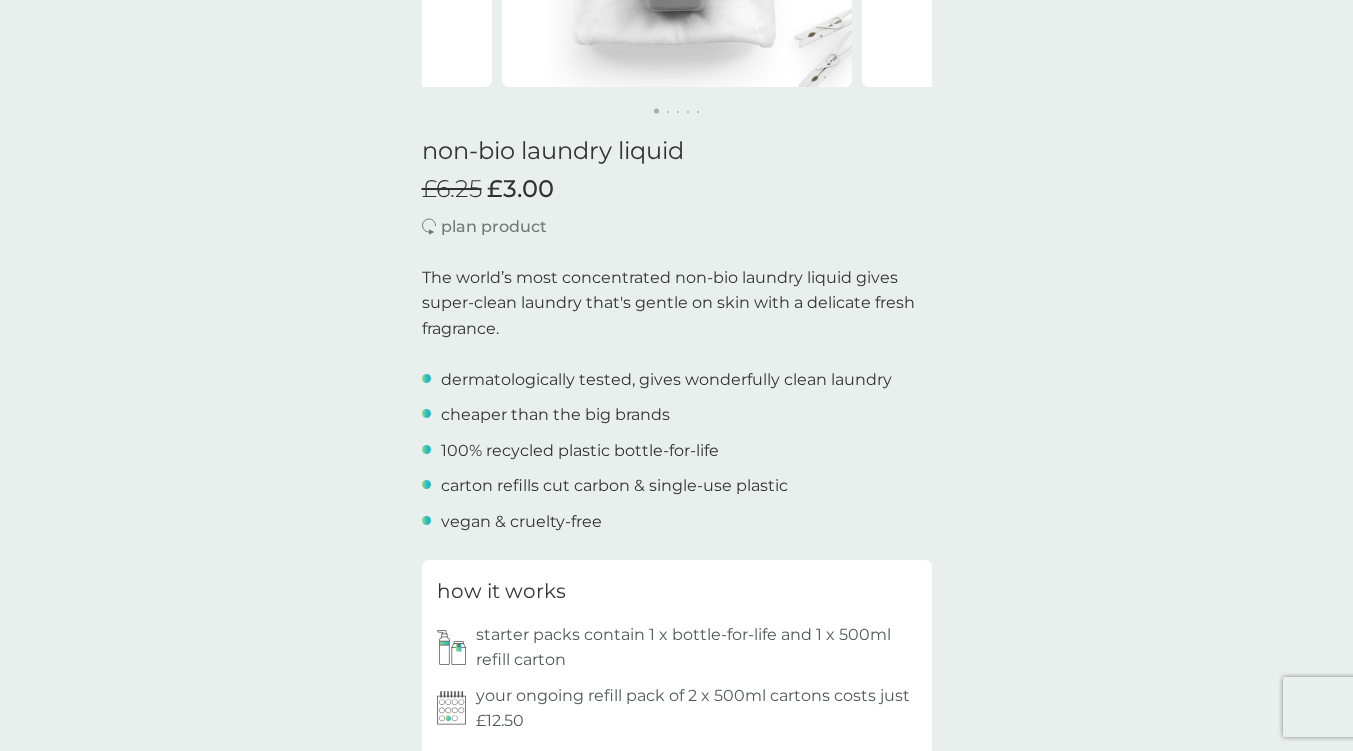 scroll, scrollTop: 900, scrollLeft: 0, axis: vertical 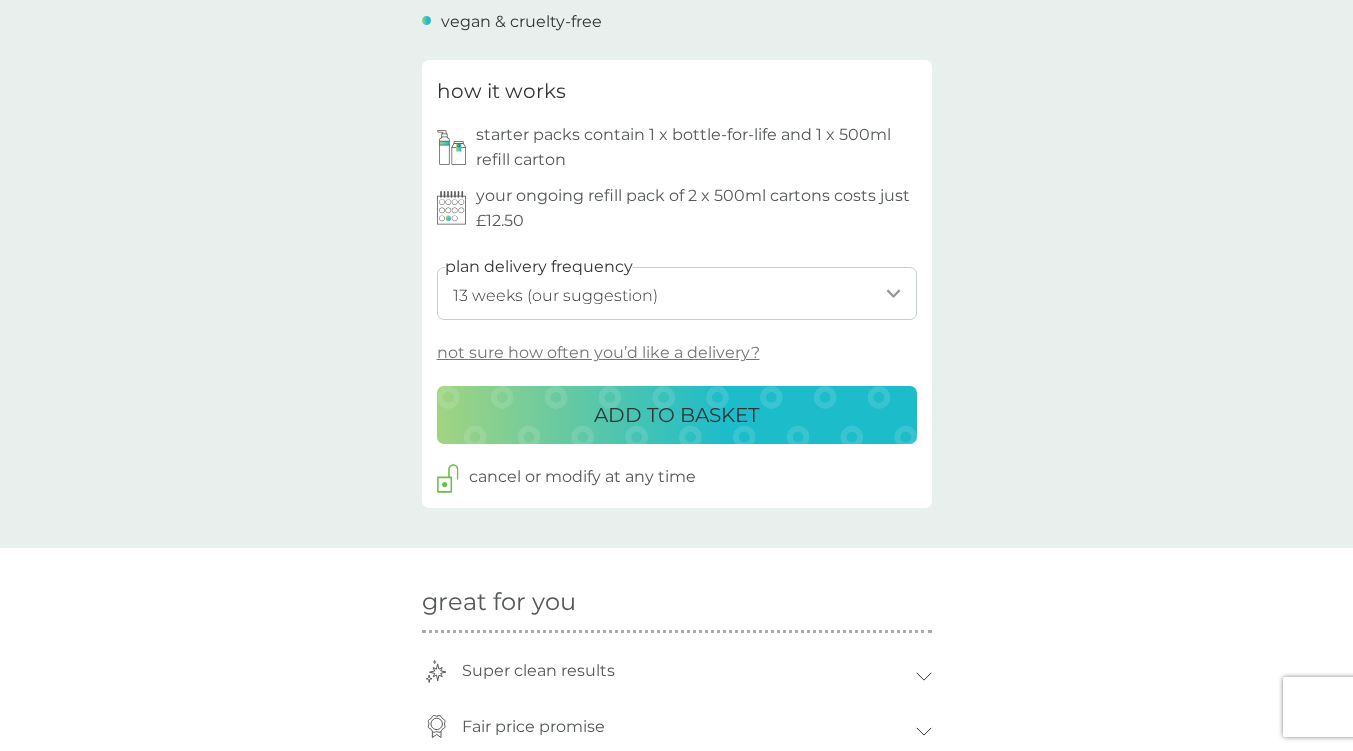 click on "1 week  2 weeks  3 weeks  4 weeks  5 weeks  6 weeks  7 weeks  8 weeks  9 weeks  10 weeks  11 weeks  12 weeks  13 weeks (our suggestion) 14 weeks  15 weeks  16 weeks  17 weeks  18 weeks  19 weeks  20 weeks  21 weeks  22 weeks  23 weeks  24 weeks  25 weeks  26 weeks  27 weeks  28 weeks  29 weeks  30 weeks  31 weeks  32 weeks  33 weeks  34 weeks  35 weeks" at bounding box center (677, 293) 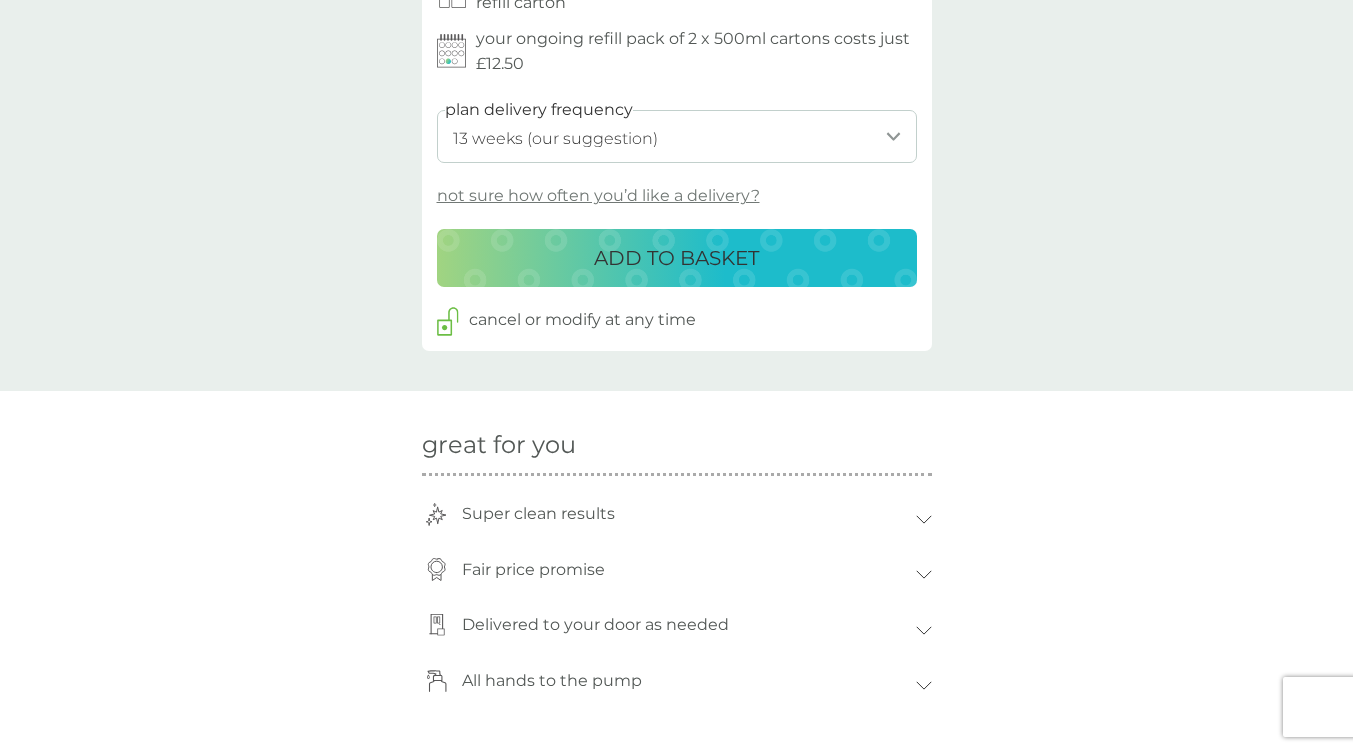 scroll, scrollTop: 1000, scrollLeft: 0, axis: vertical 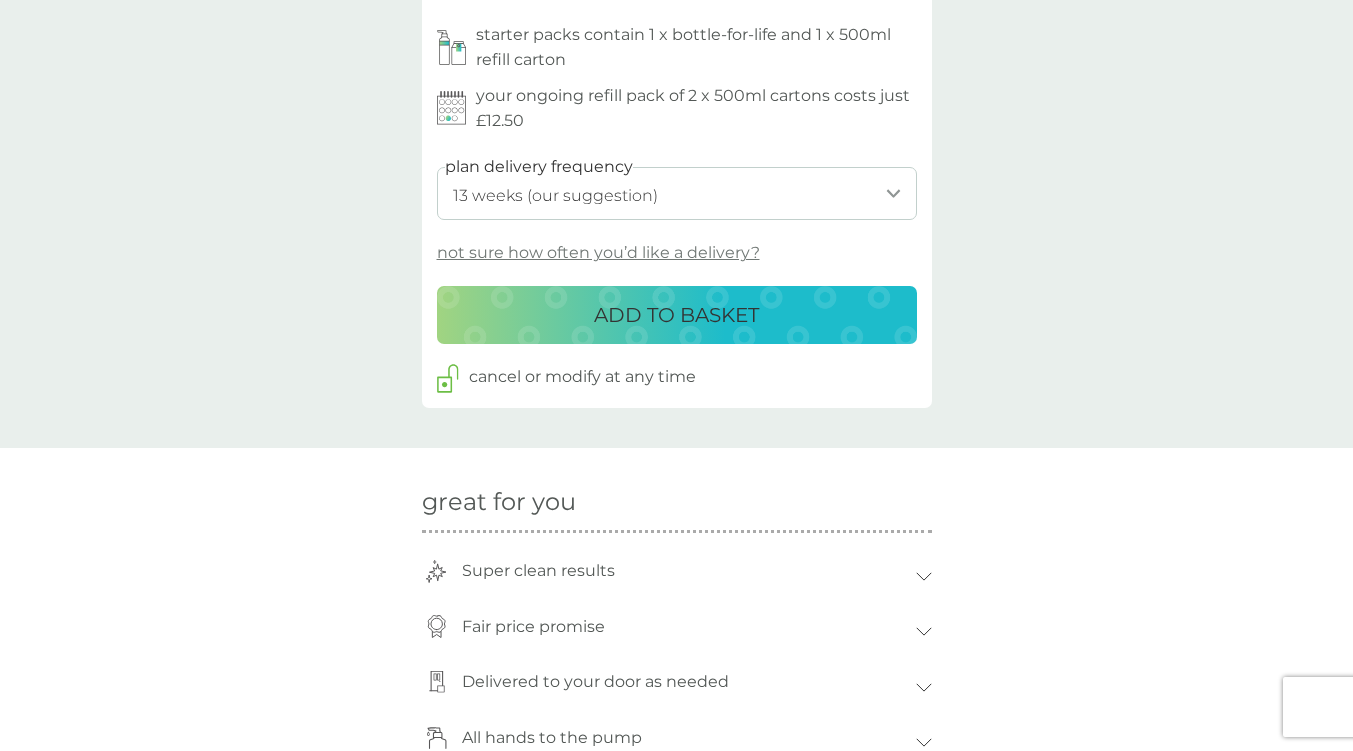 drag, startPoint x: 862, startPoint y: 194, endPoint x: 862, endPoint y: 215, distance: 21 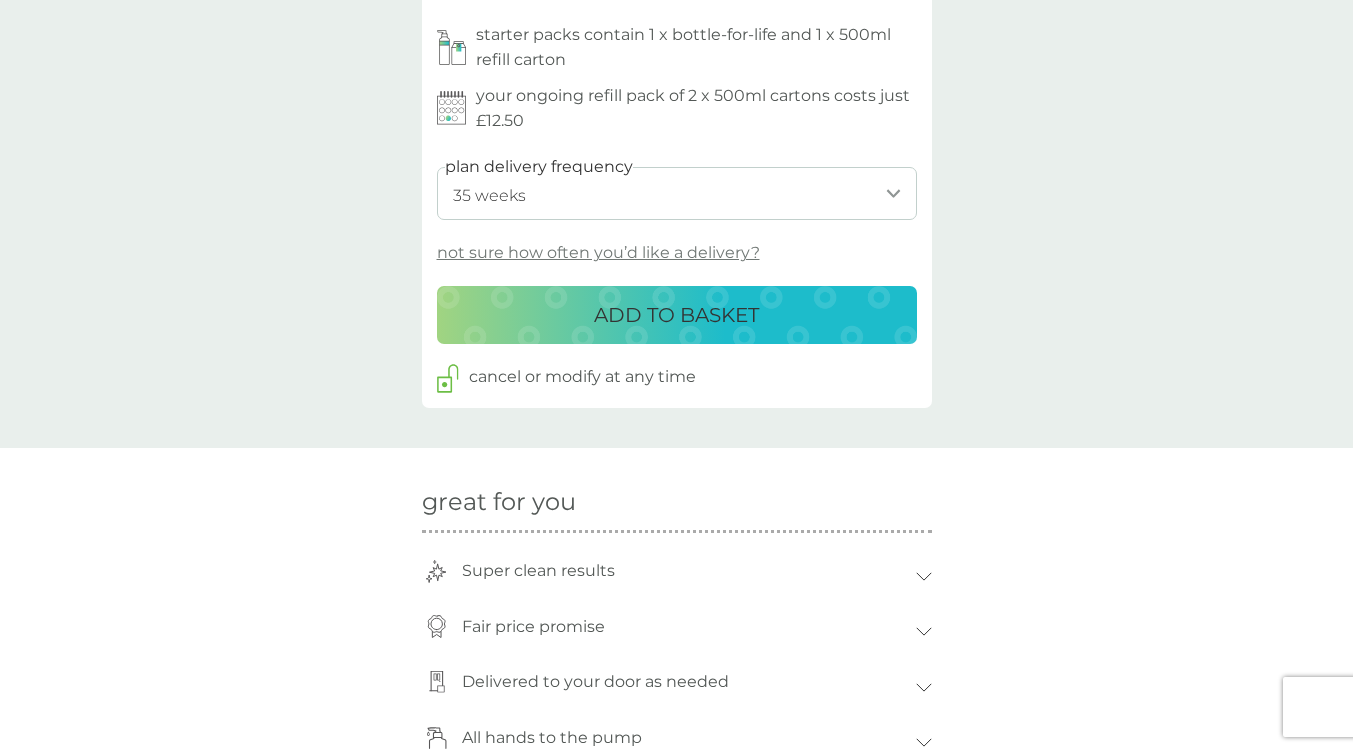 click on "1 week  2 weeks  3 weeks  4 weeks  5 weeks  6 weeks  7 weeks  8 weeks  9 weeks  10 weeks  11 weeks  12 weeks  13 weeks (our suggestion) 14 weeks  15 weeks  16 weeks  17 weeks  18 weeks  19 weeks  20 weeks  21 weeks  22 weeks  23 weeks  24 weeks  25 weeks  26 weeks  27 weeks  28 weeks  29 weeks  30 weeks  31 weeks  32 weeks  33 weeks  34 weeks  35 weeks" at bounding box center [677, 193] 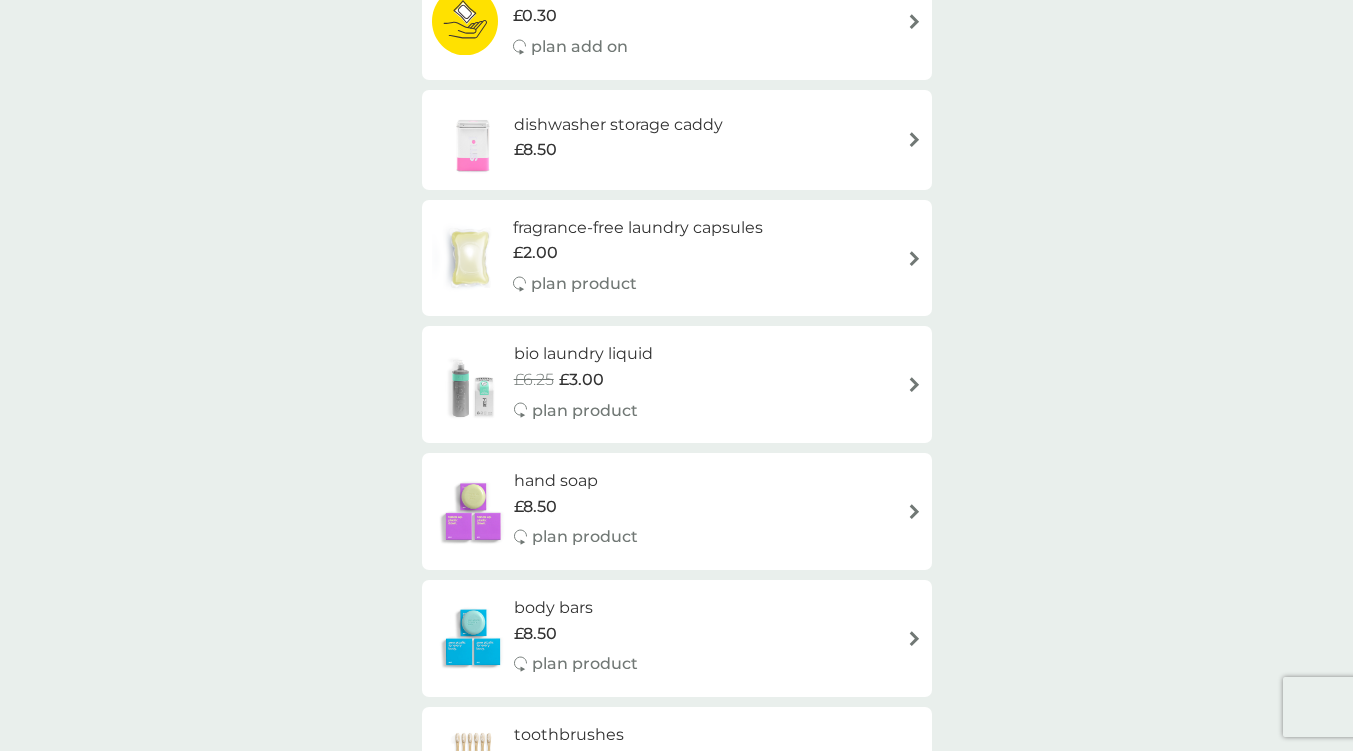 scroll, scrollTop: 0, scrollLeft: 0, axis: both 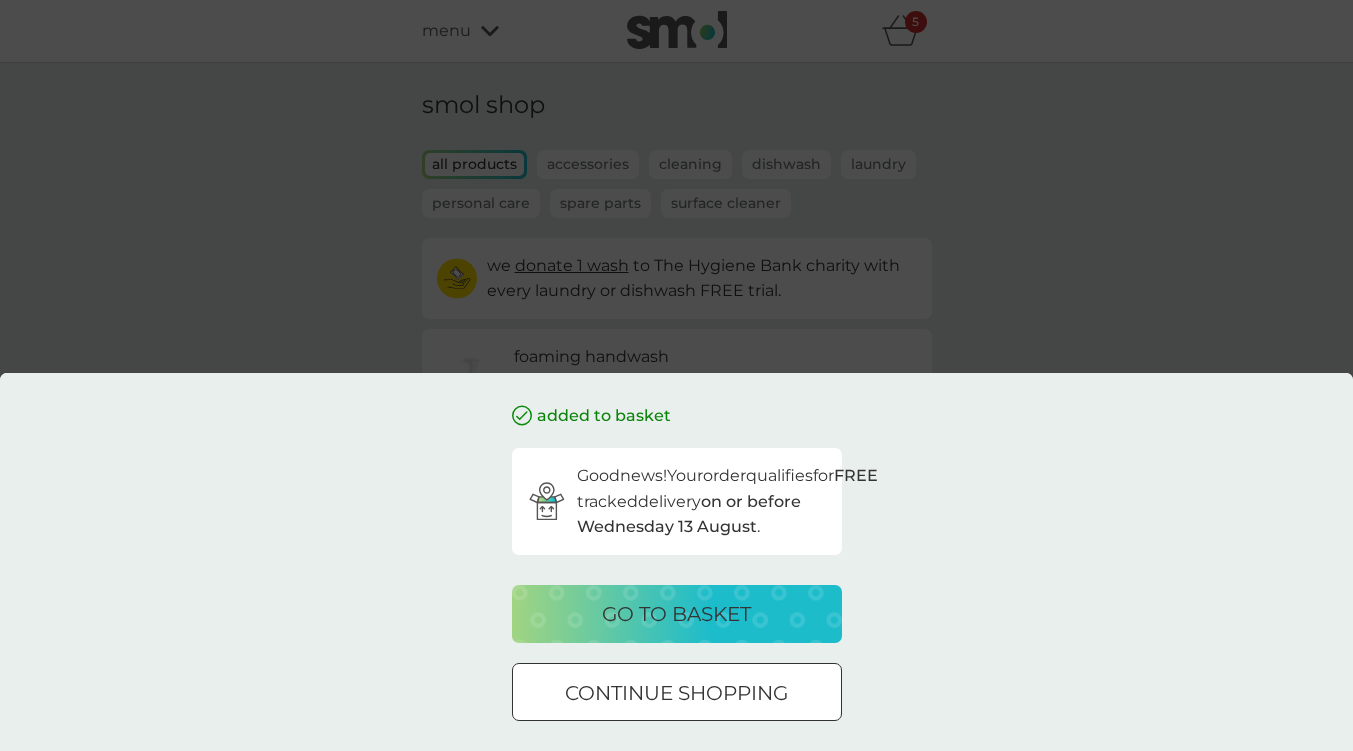 click on "go to basket" at bounding box center (676, 614) 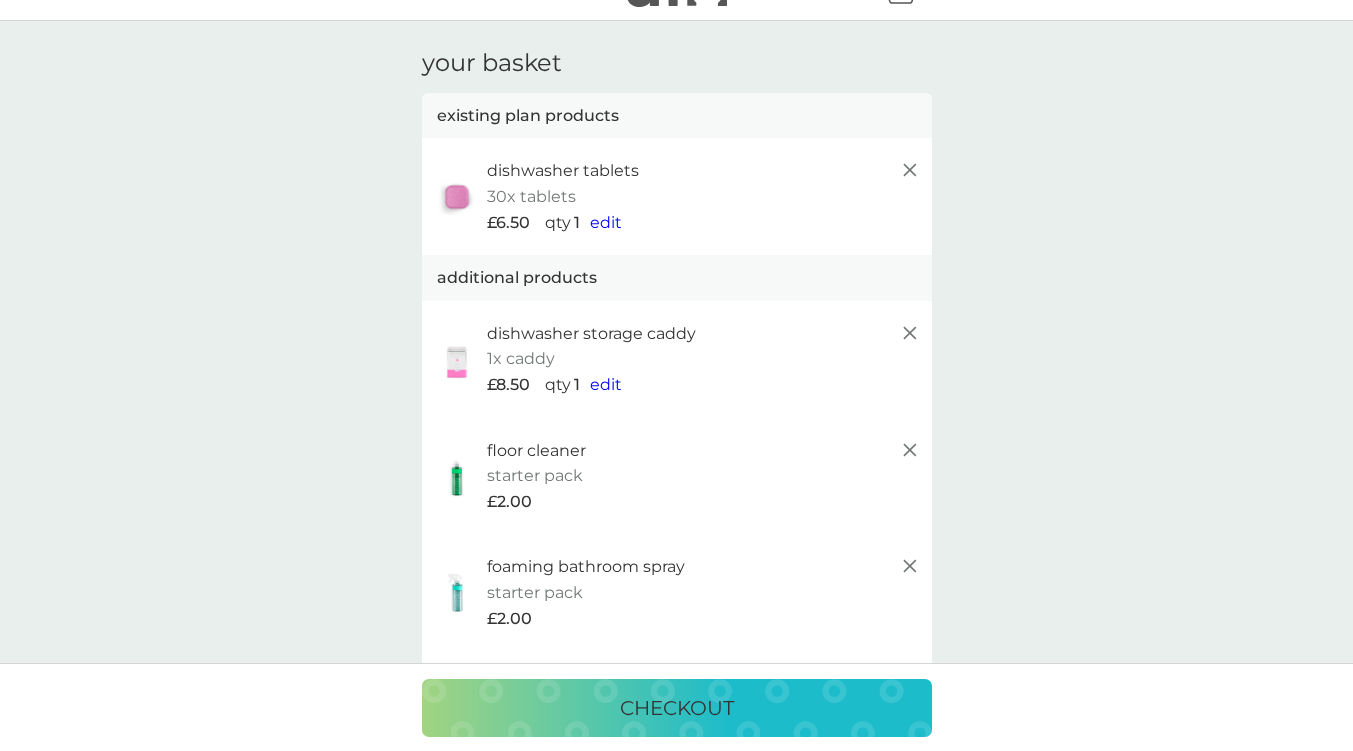 scroll, scrollTop: 0, scrollLeft: 0, axis: both 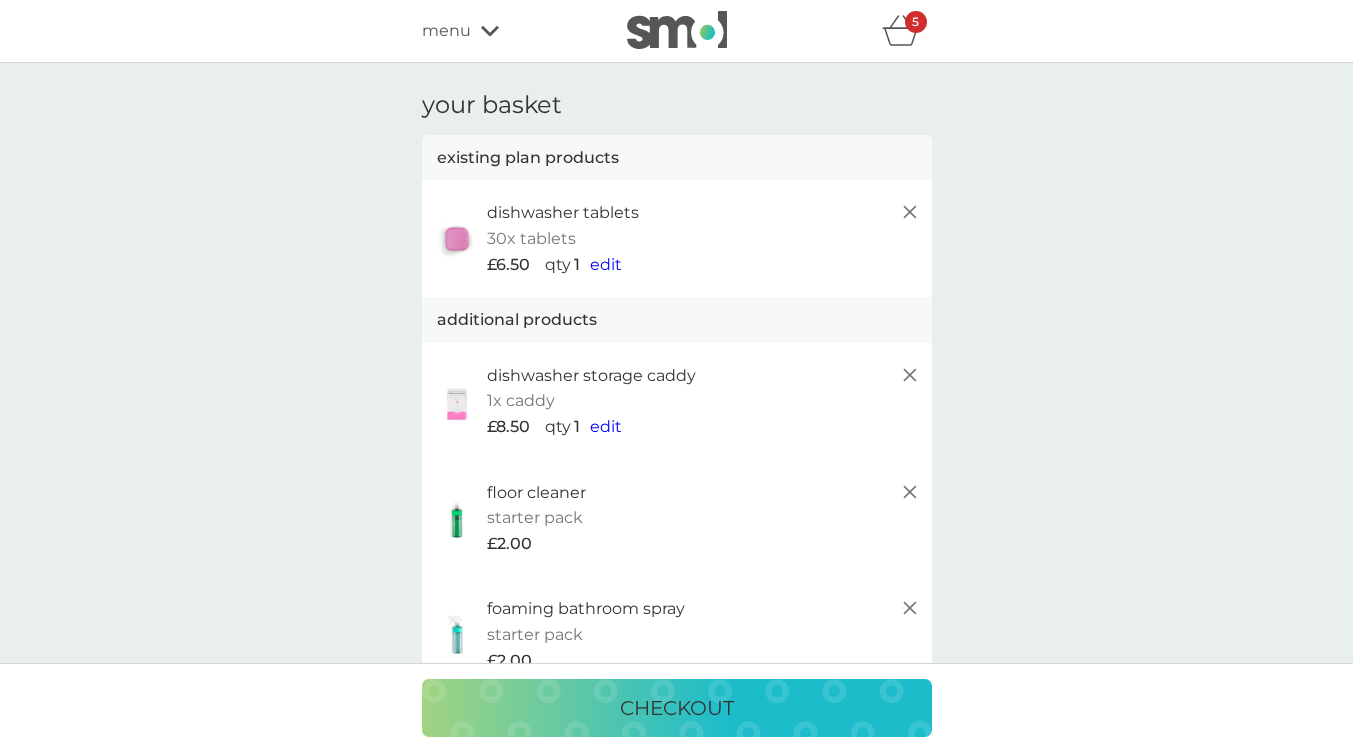 click 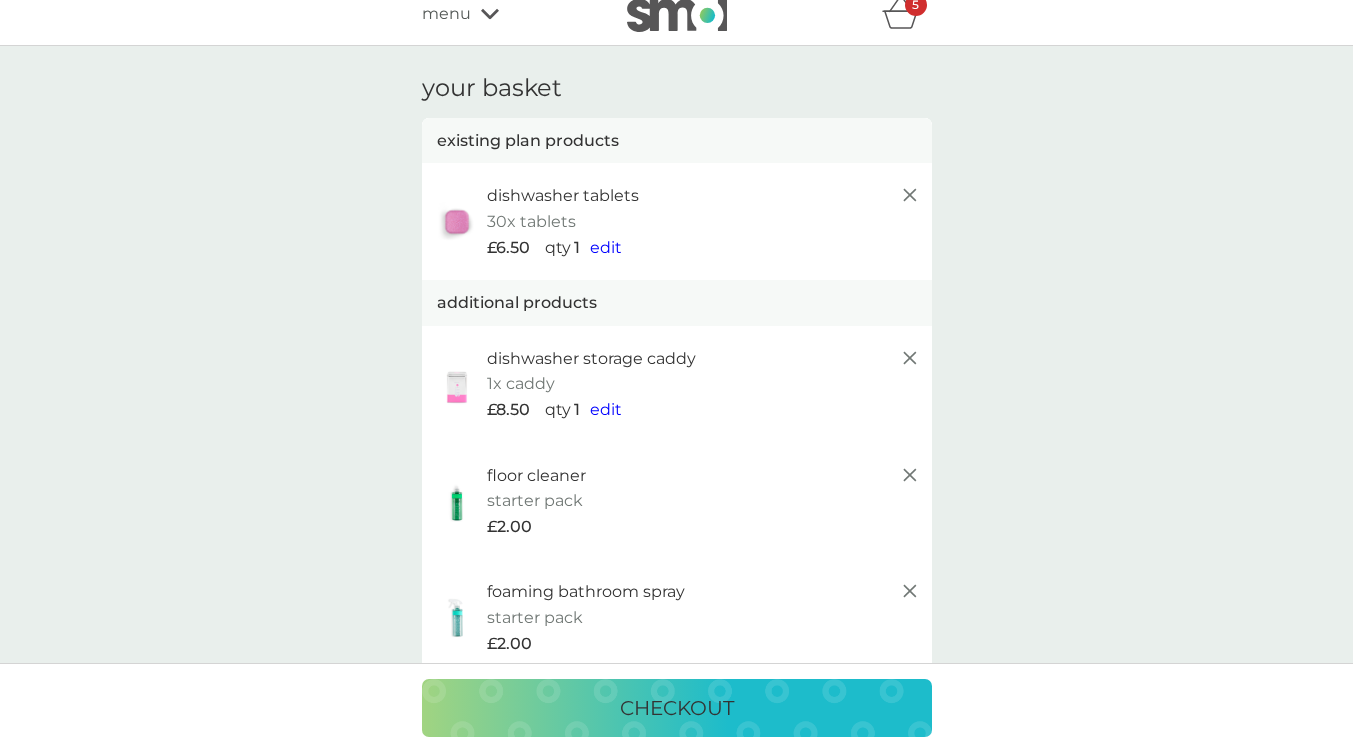 scroll, scrollTop: 0, scrollLeft: 0, axis: both 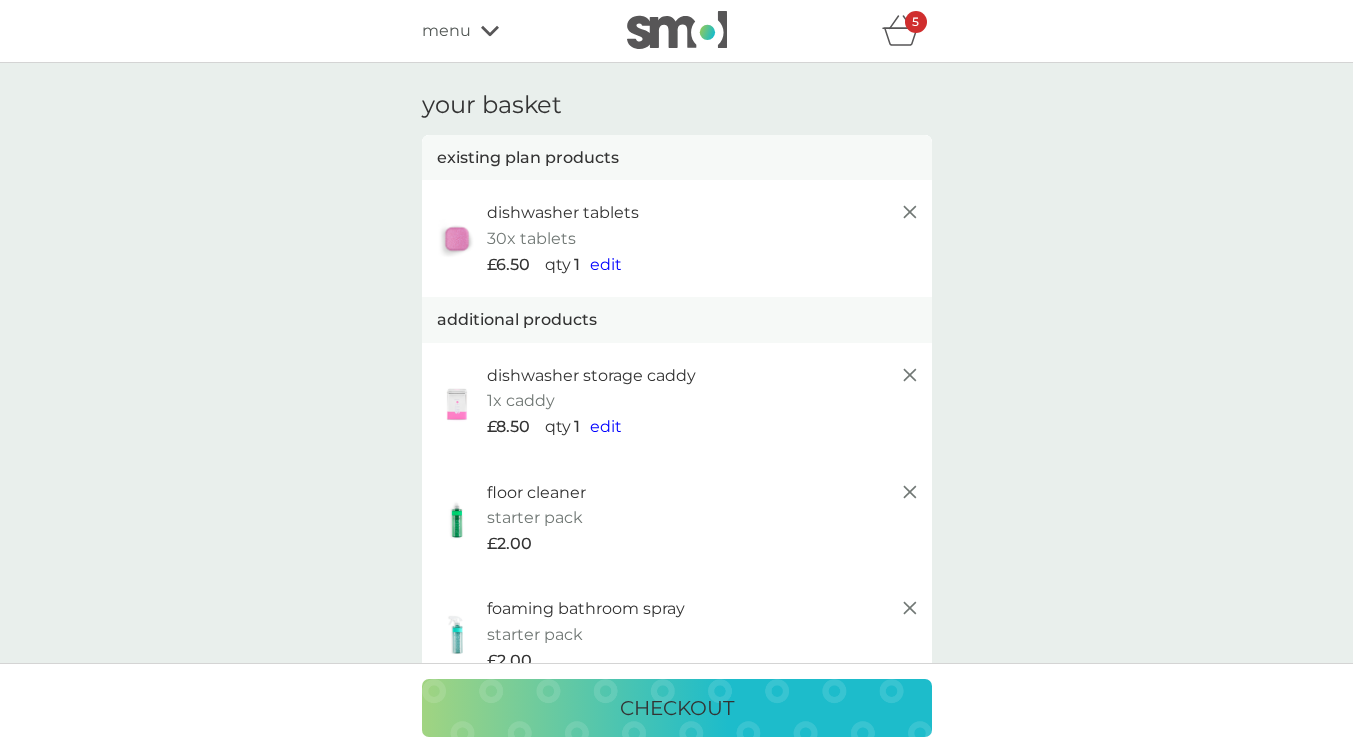 click on "menu" at bounding box center [446, 31] 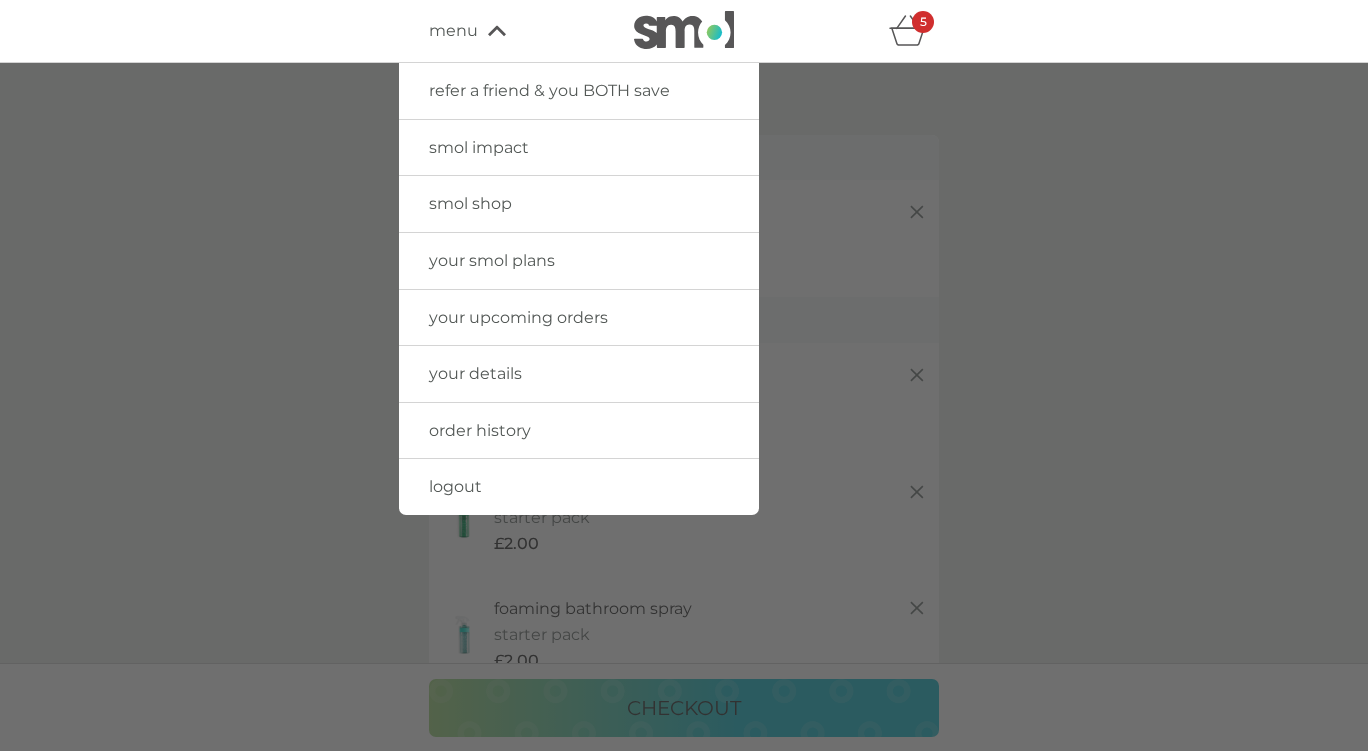 click on "order history" at bounding box center [480, 430] 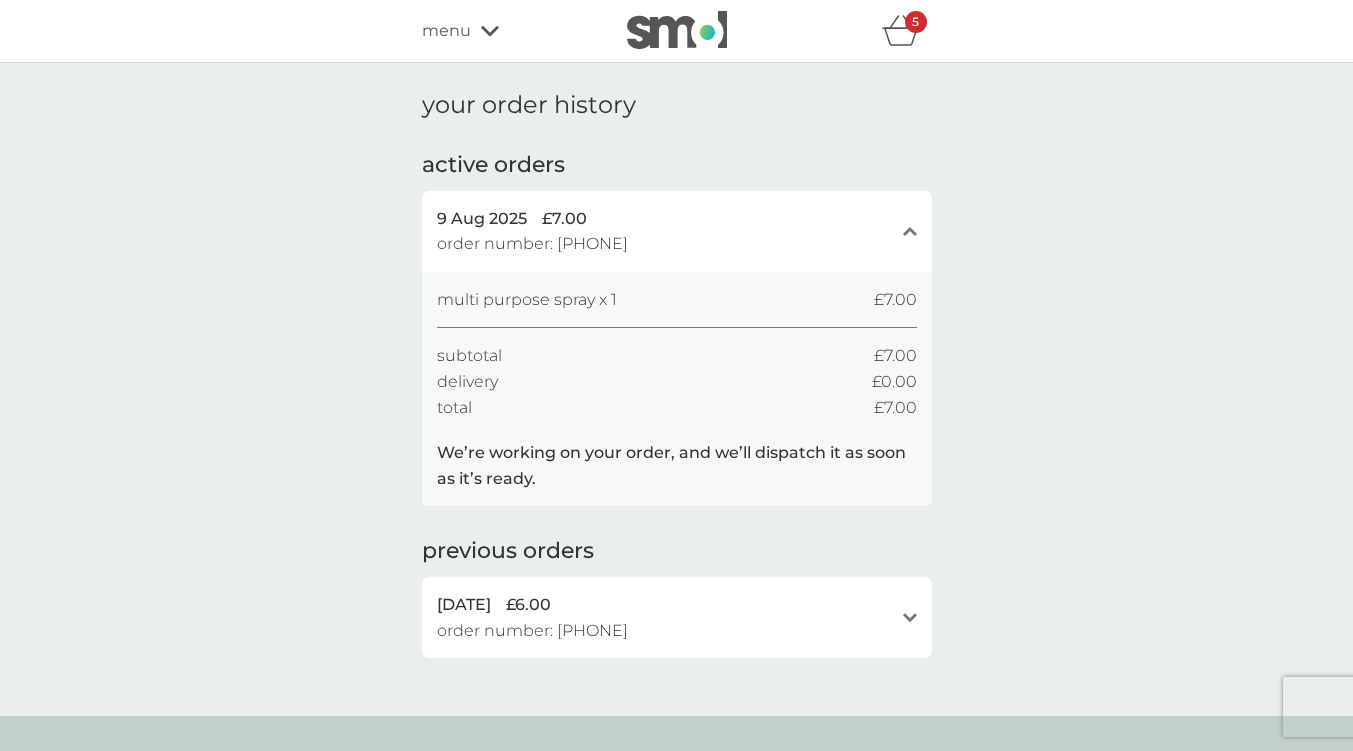 click on "close" 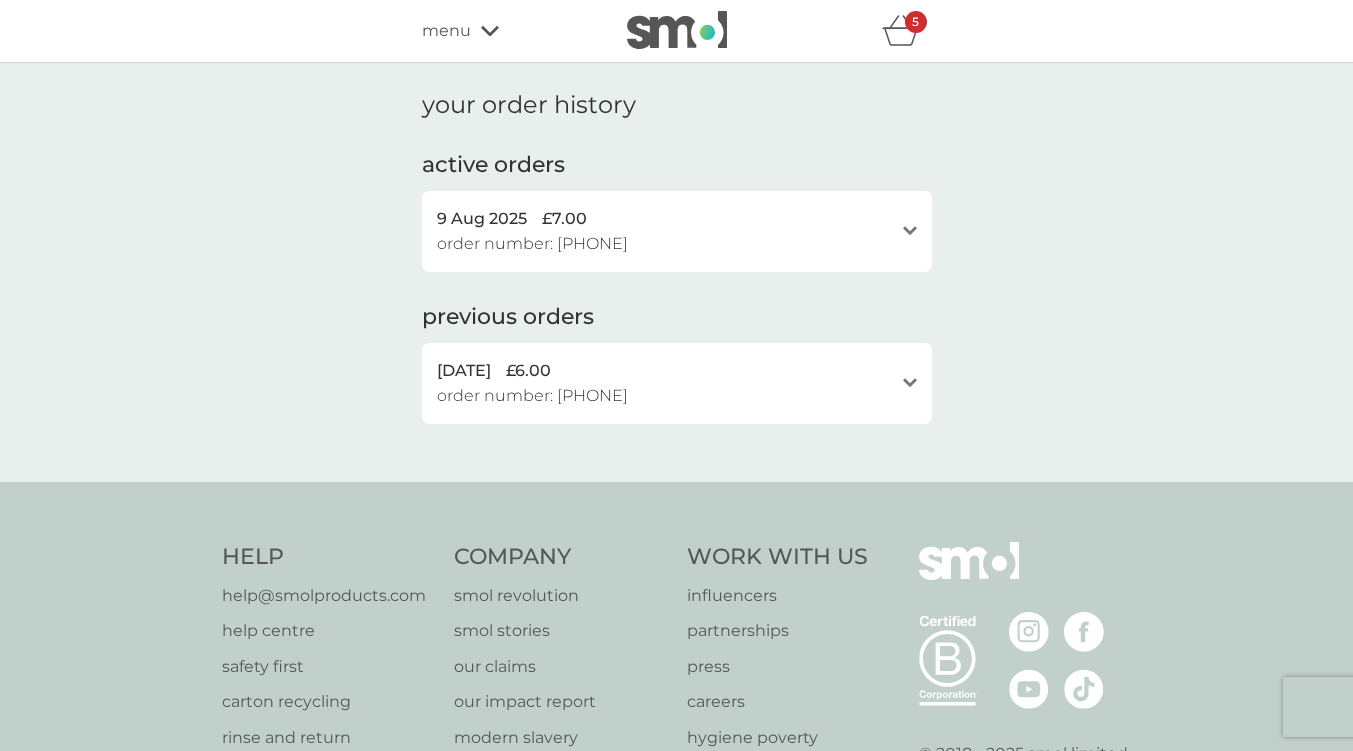 click on "open" at bounding box center (910, 231) 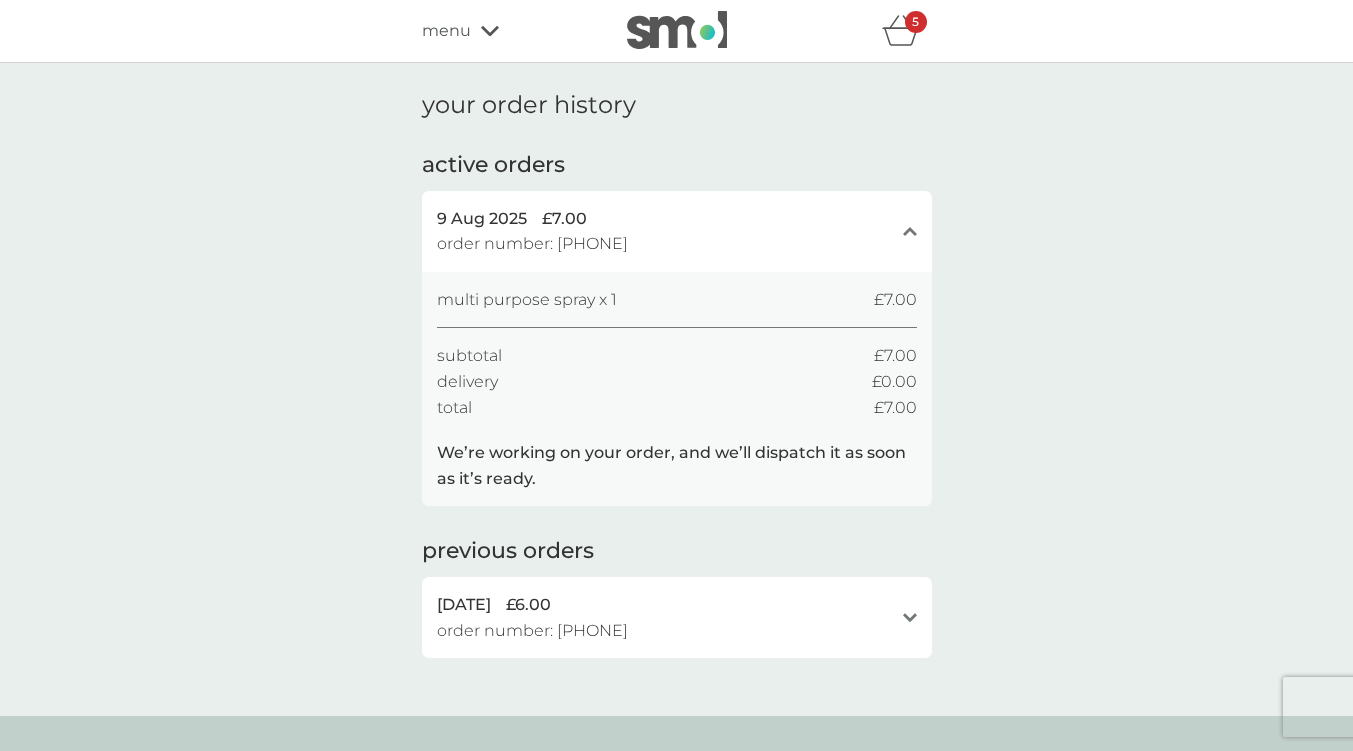click on "delivery £0.00" at bounding box center (677, 382) 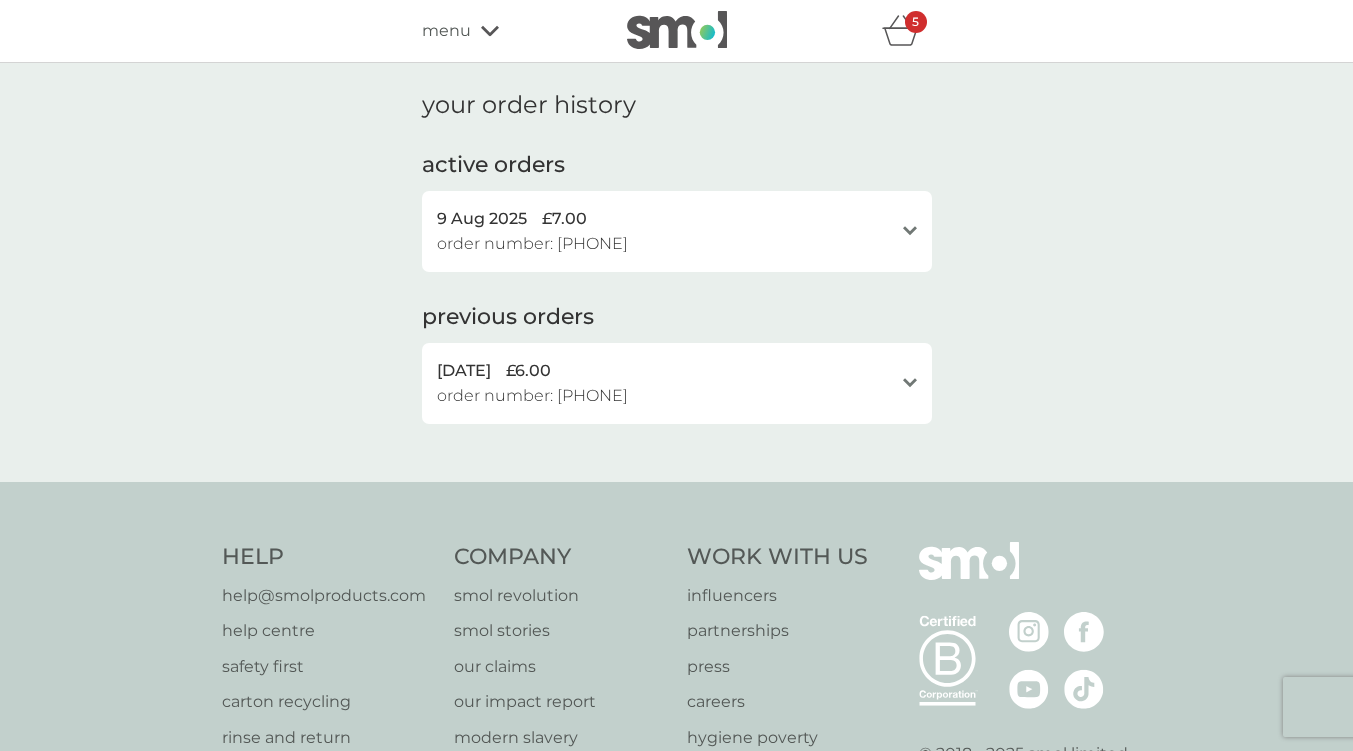 click on "[DATE] [PRICE]" at bounding box center (665, 219) 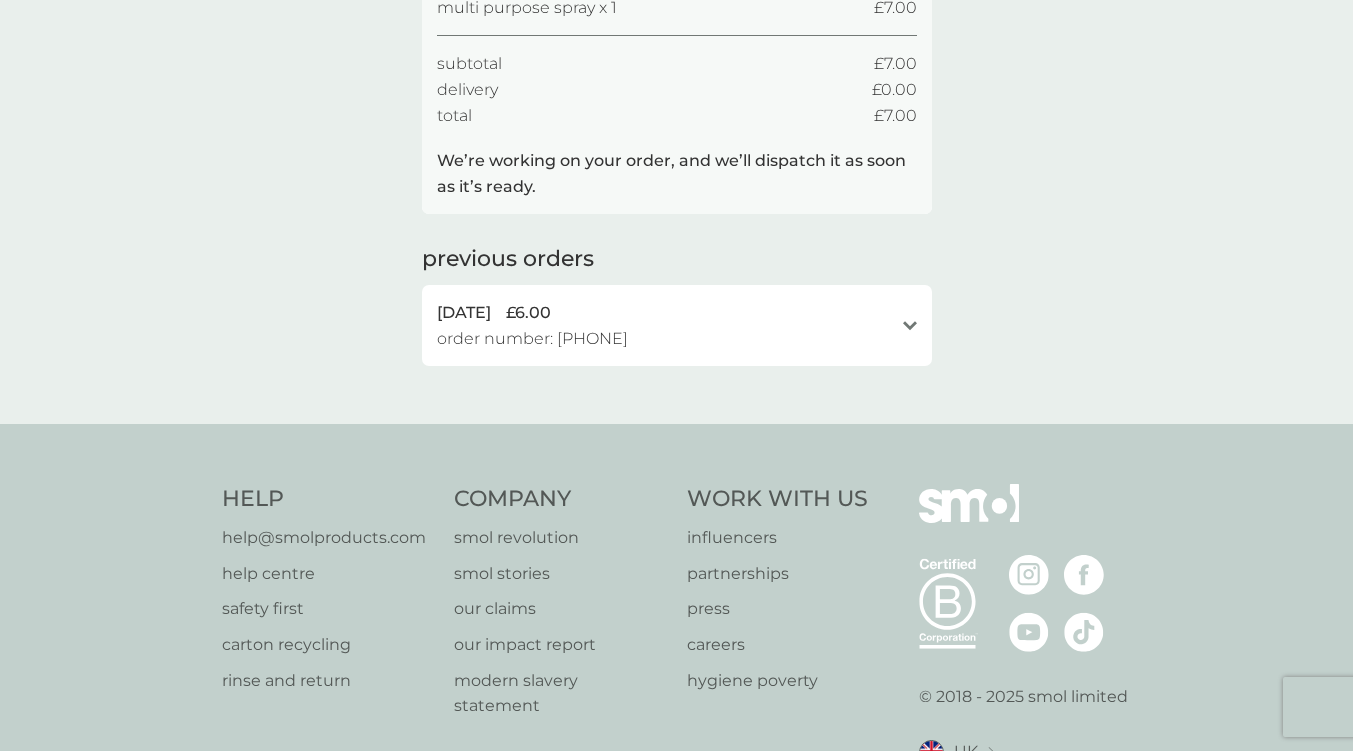 scroll, scrollTop: 415, scrollLeft: 0, axis: vertical 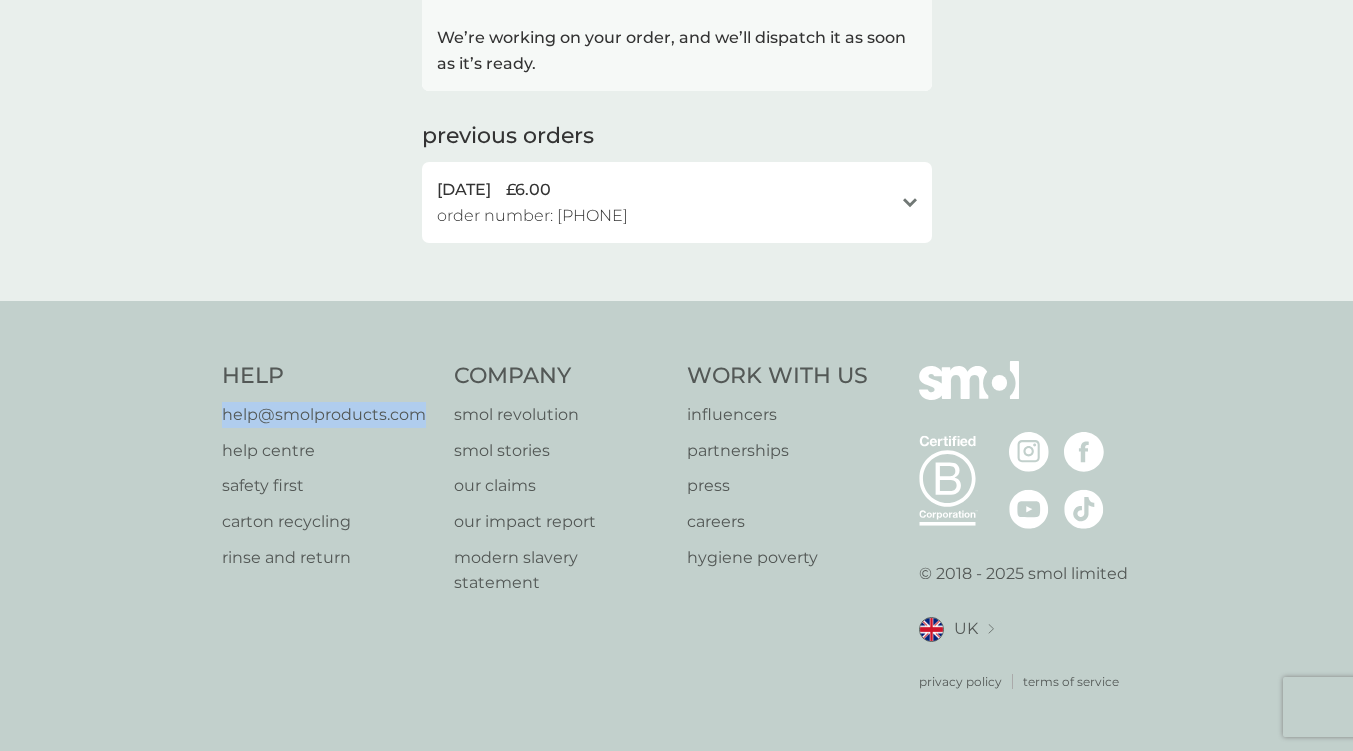 drag, startPoint x: 216, startPoint y: 415, endPoint x: 421, endPoint y: 425, distance: 205.24376 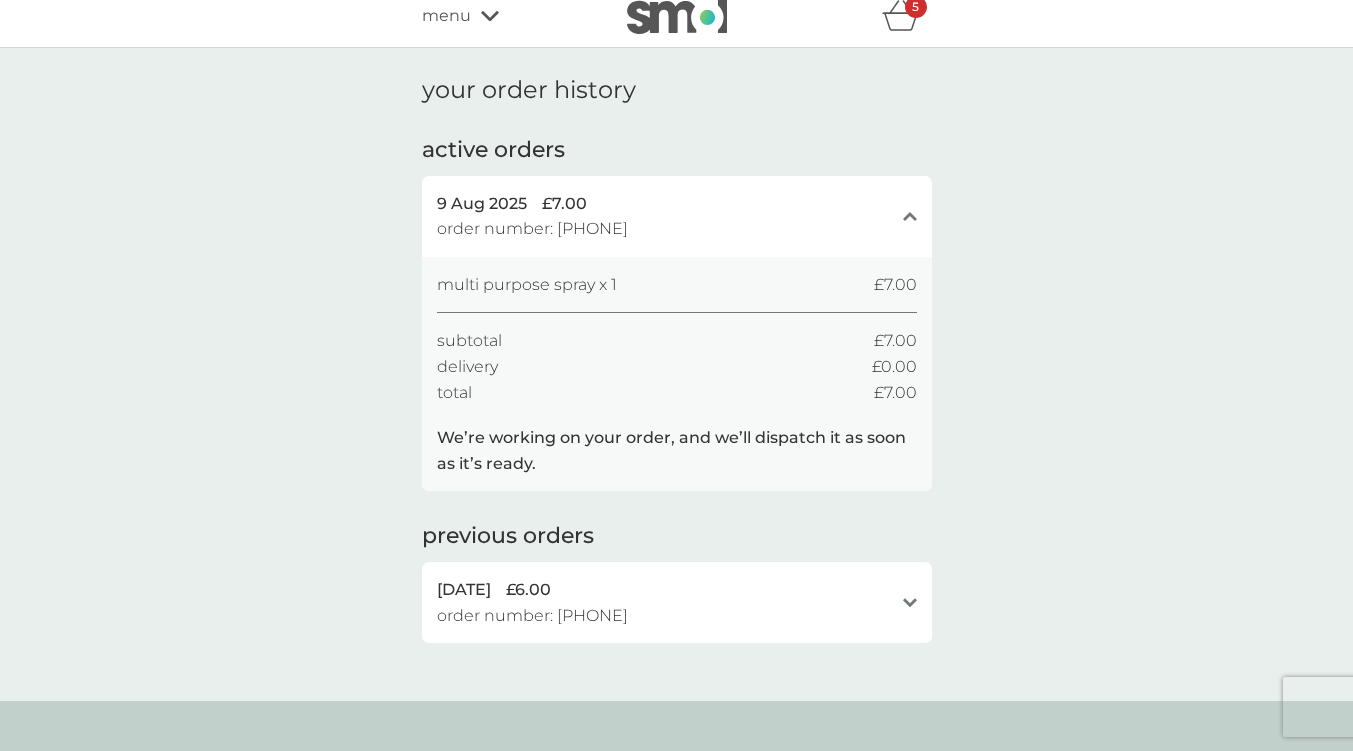 scroll, scrollTop: 0, scrollLeft: 0, axis: both 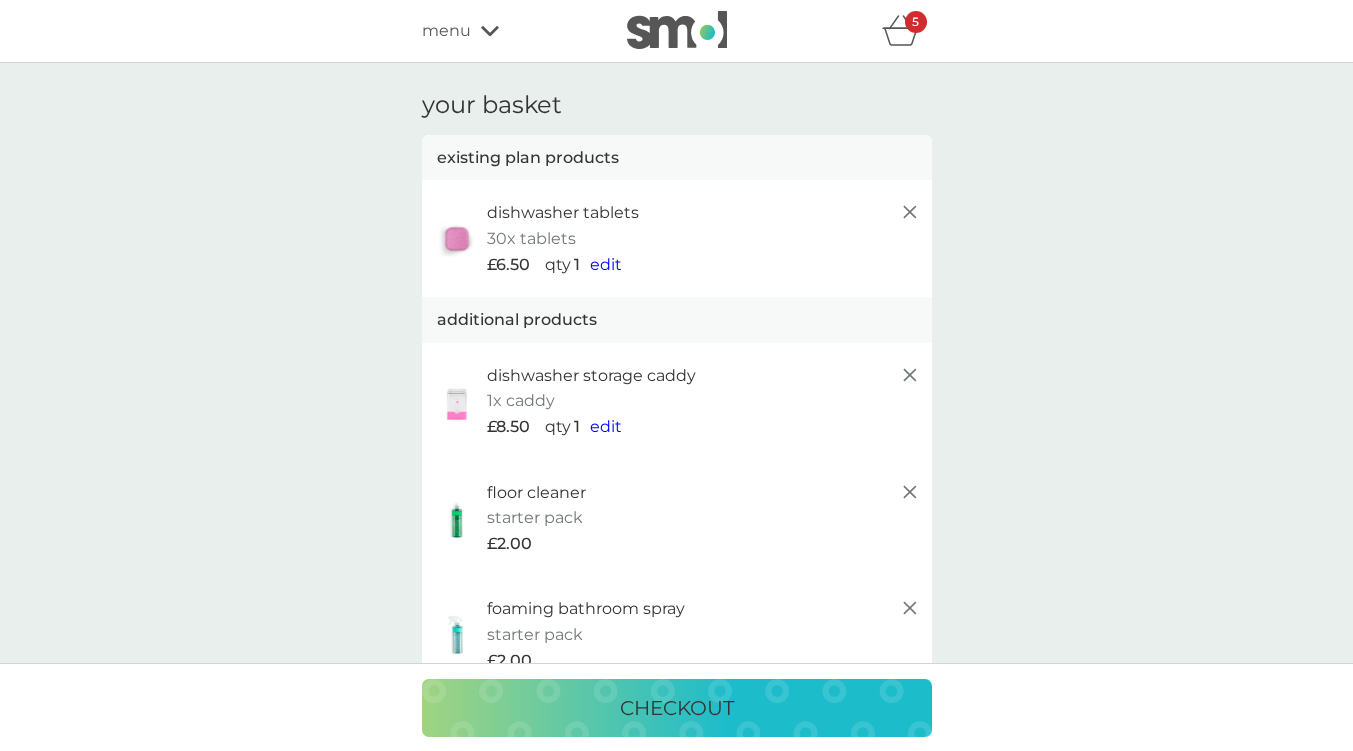 click 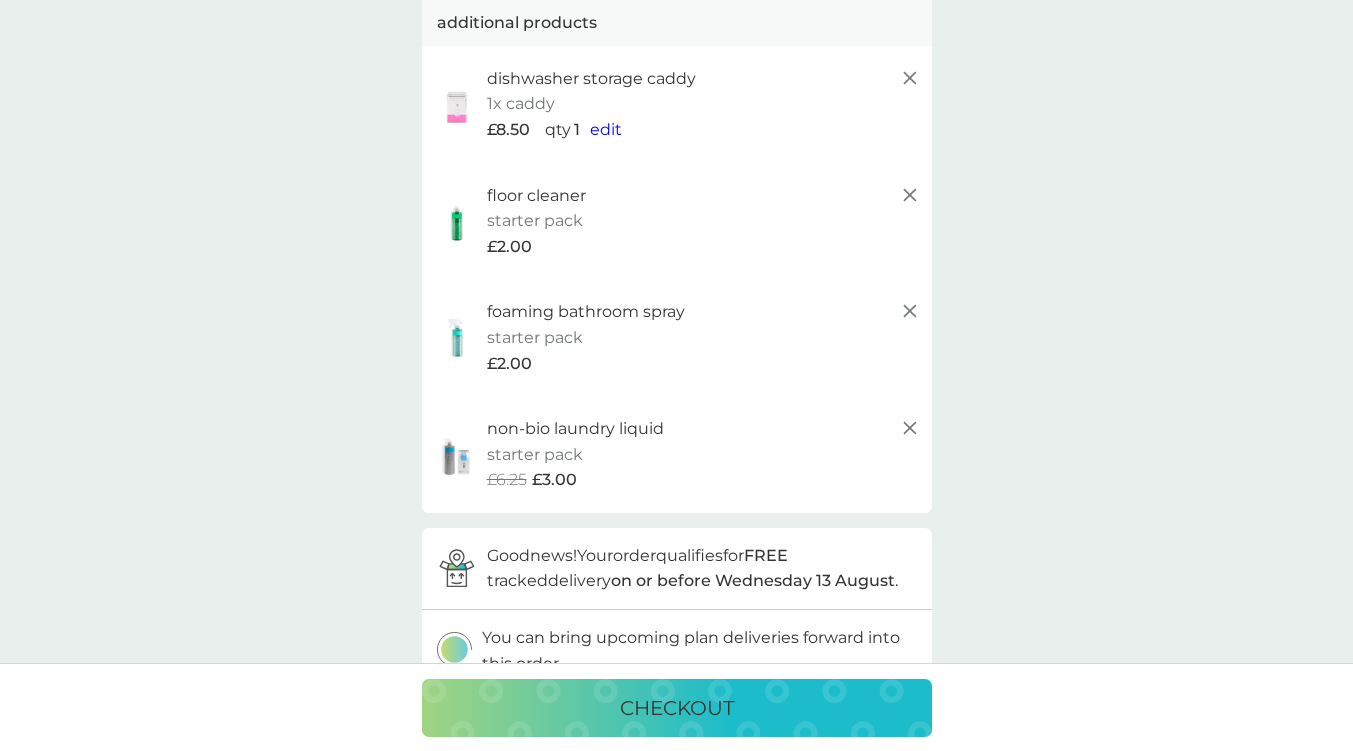scroll, scrollTop: 300, scrollLeft: 0, axis: vertical 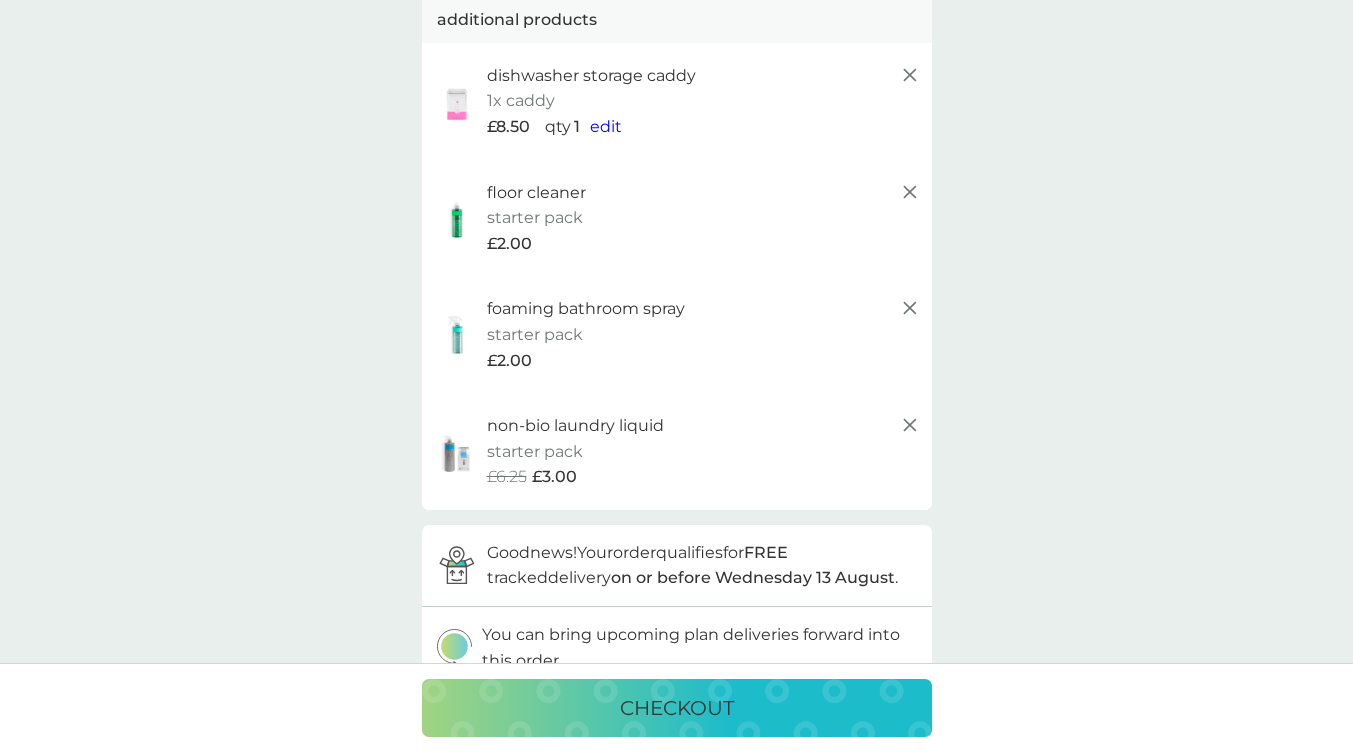 click 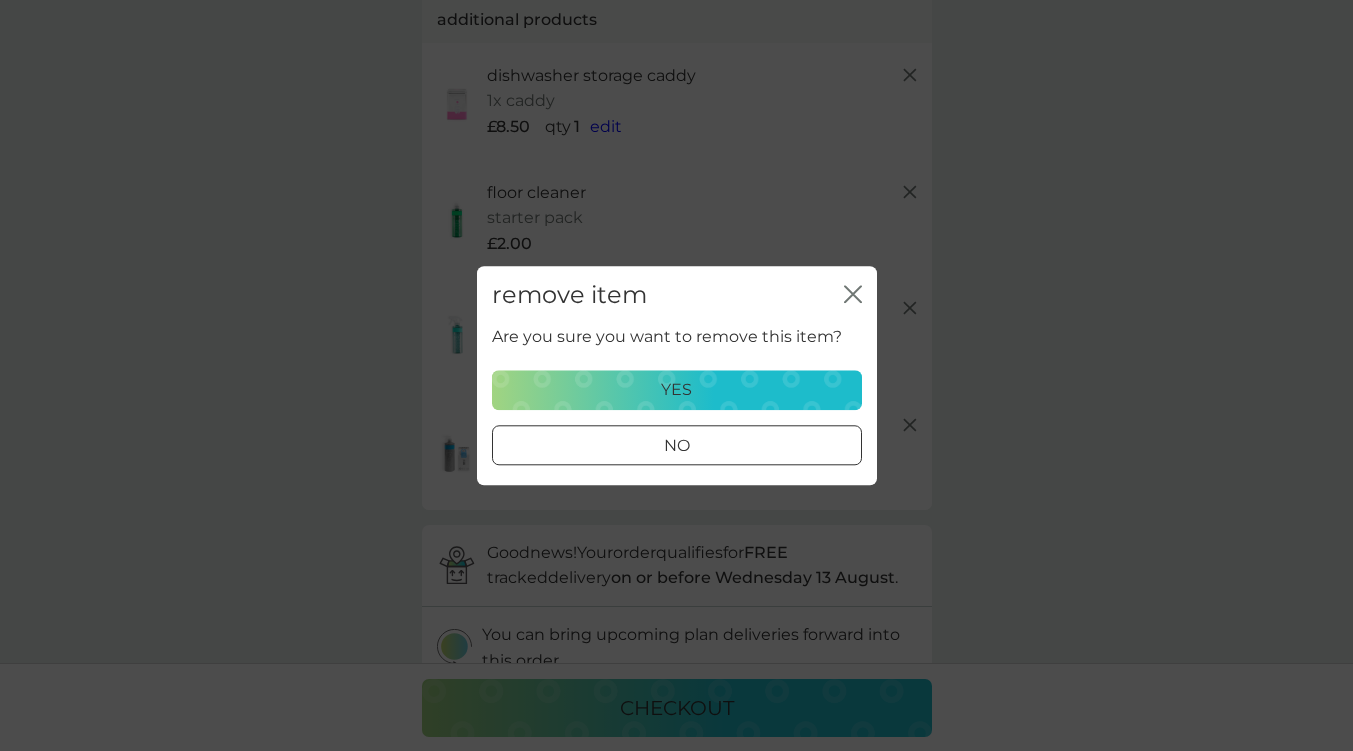 click on "yes" at bounding box center [677, 390] 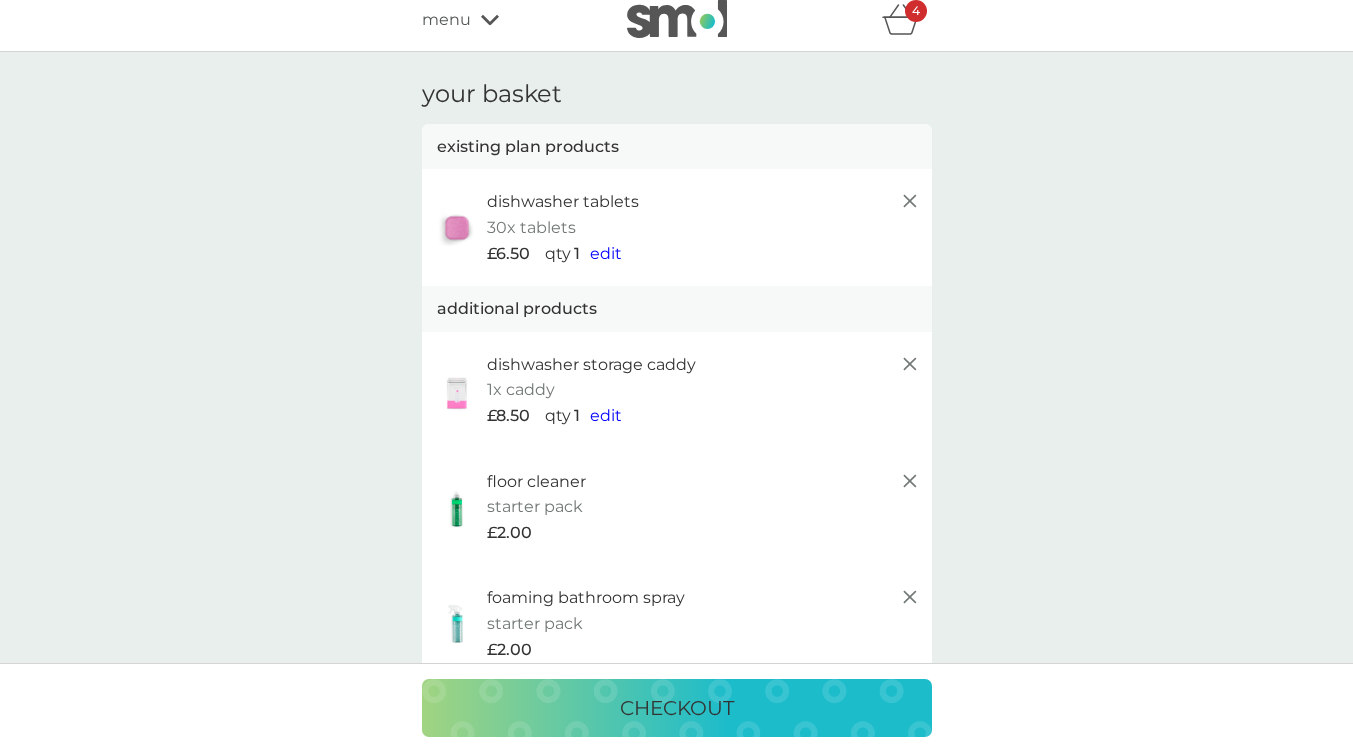 scroll, scrollTop: 0, scrollLeft: 0, axis: both 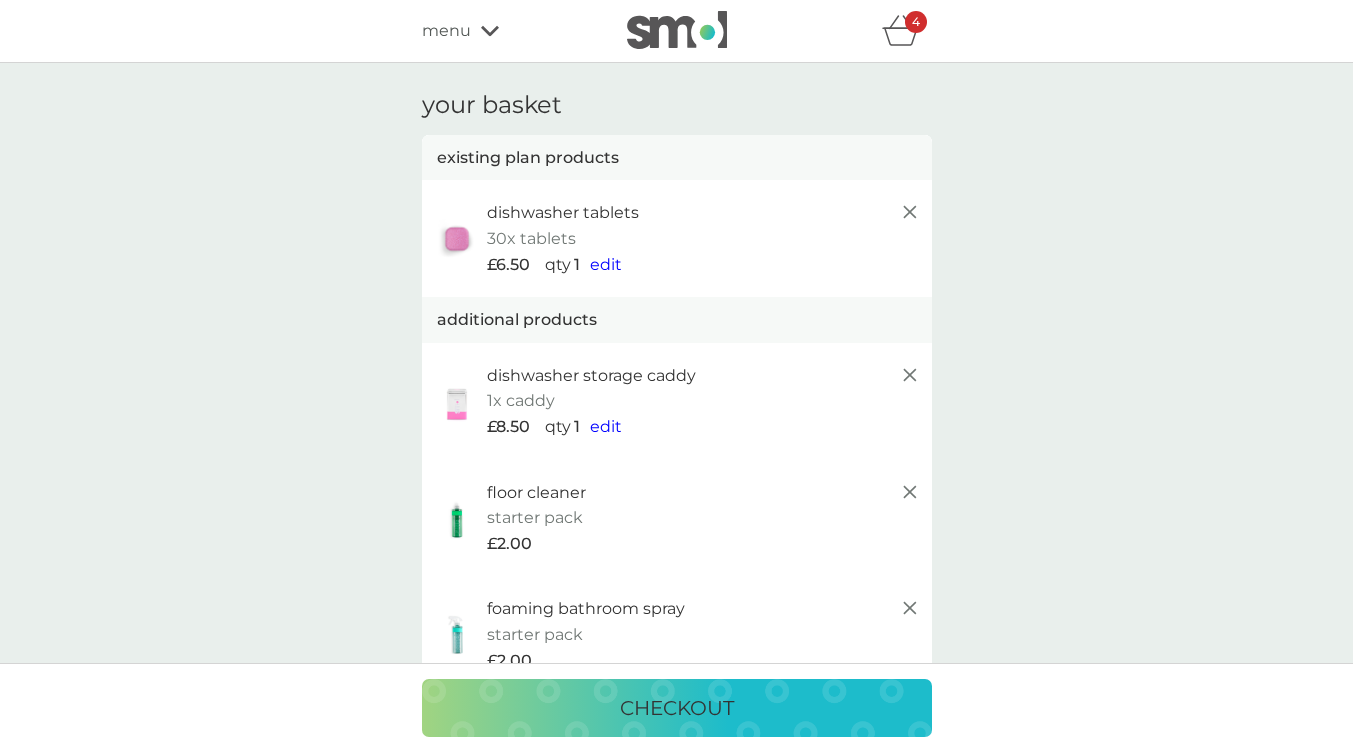 click on "menu" at bounding box center (446, 31) 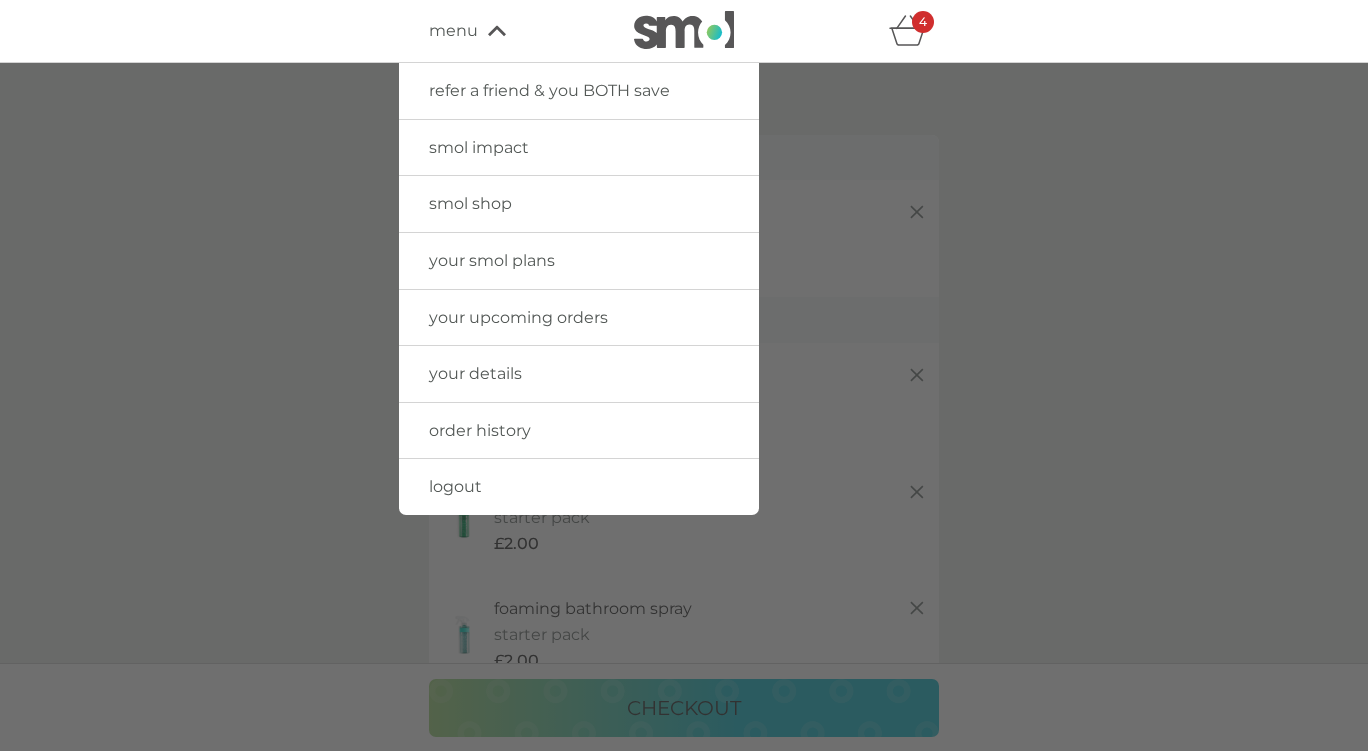 click on "your smol plans" at bounding box center (492, 260) 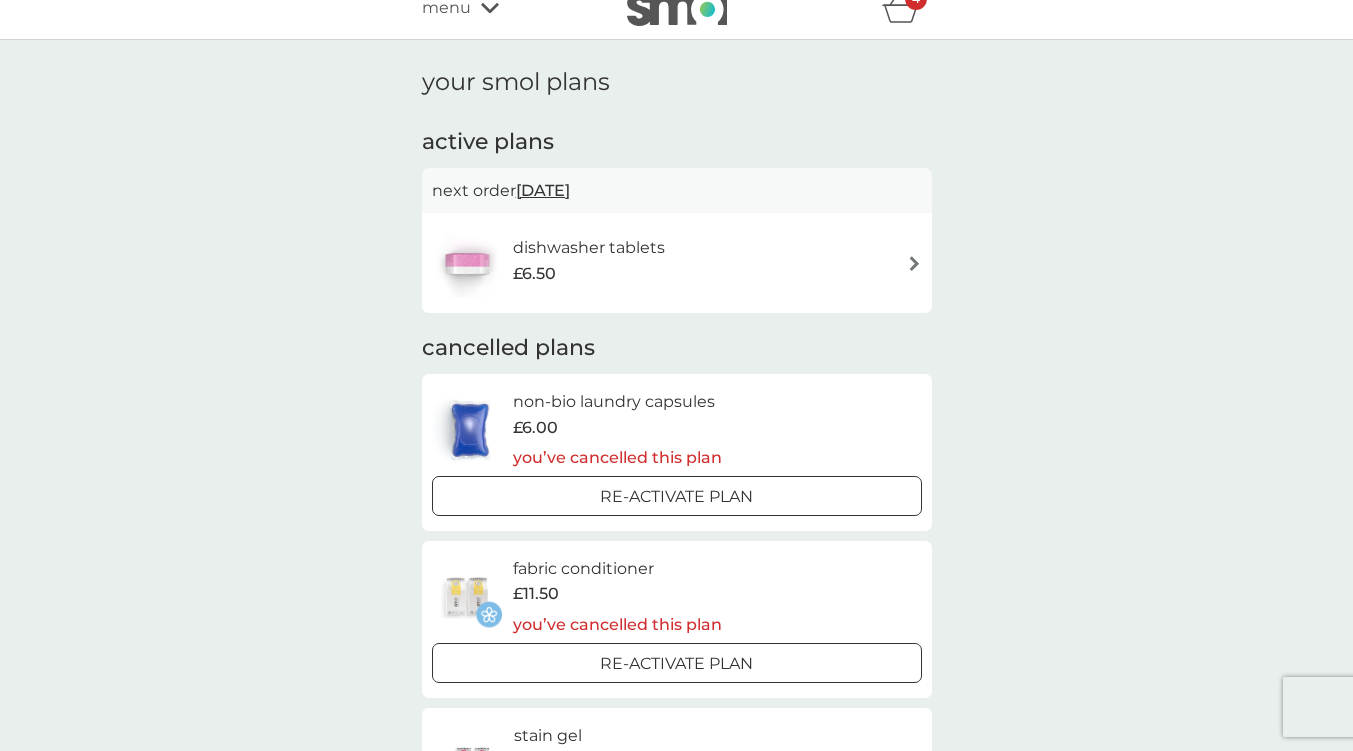 scroll, scrollTop: 0, scrollLeft: 0, axis: both 